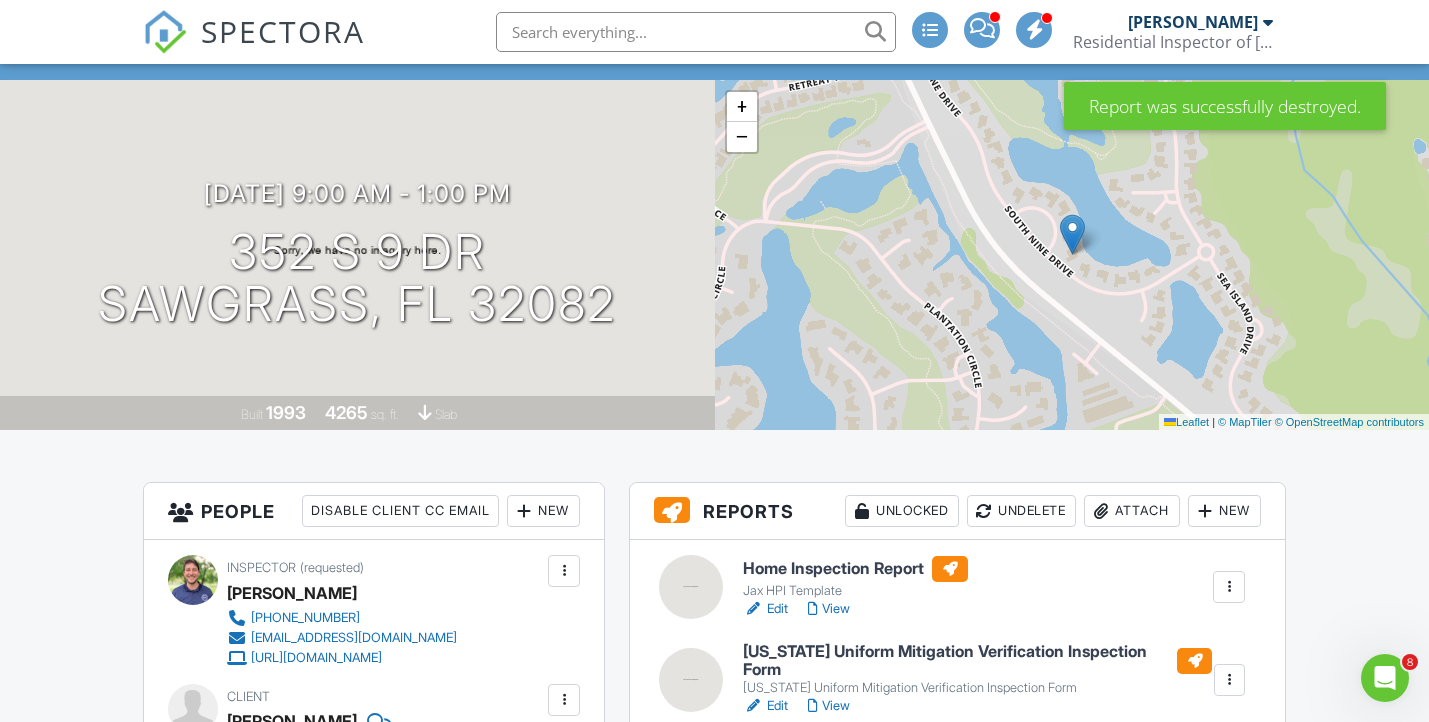 scroll, scrollTop: 104, scrollLeft: 0, axis: vertical 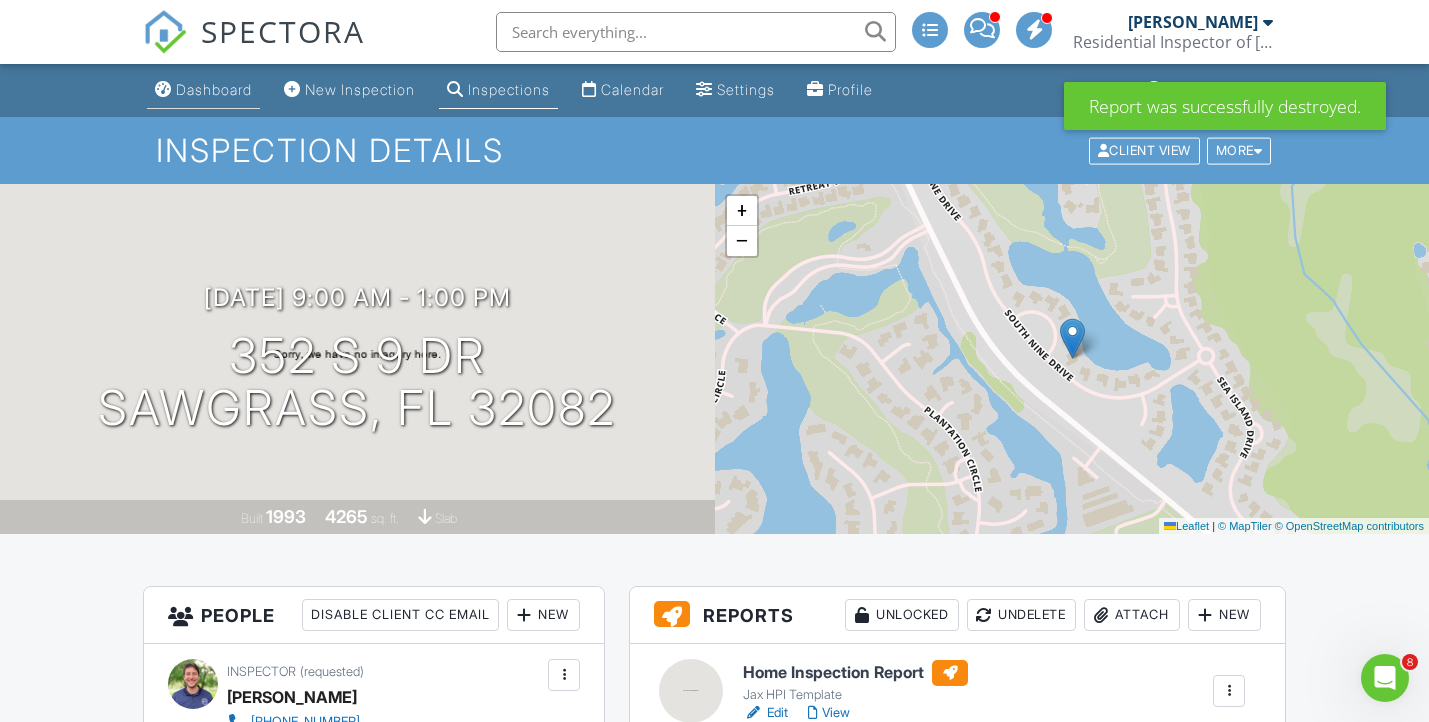 click on "Dashboard" at bounding box center (214, 89) 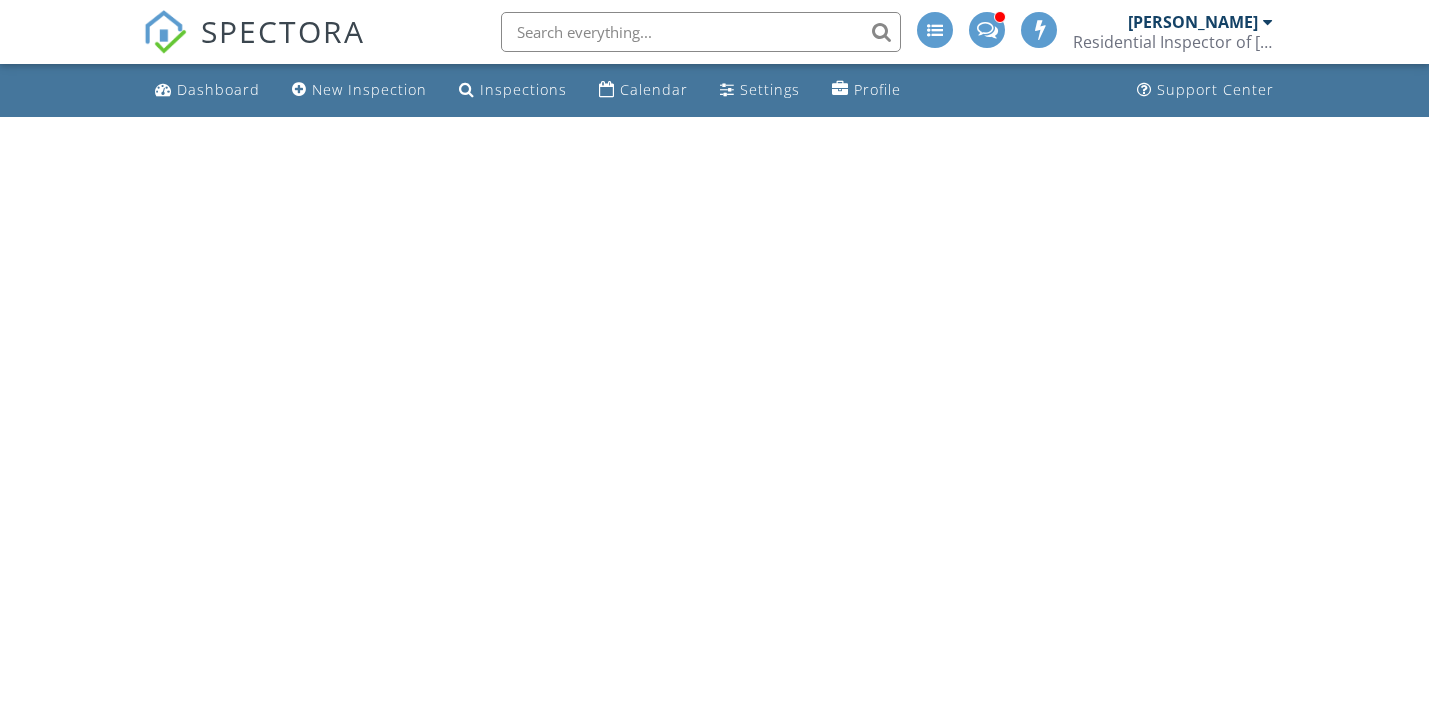 scroll, scrollTop: 0, scrollLeft: 0, axis: both 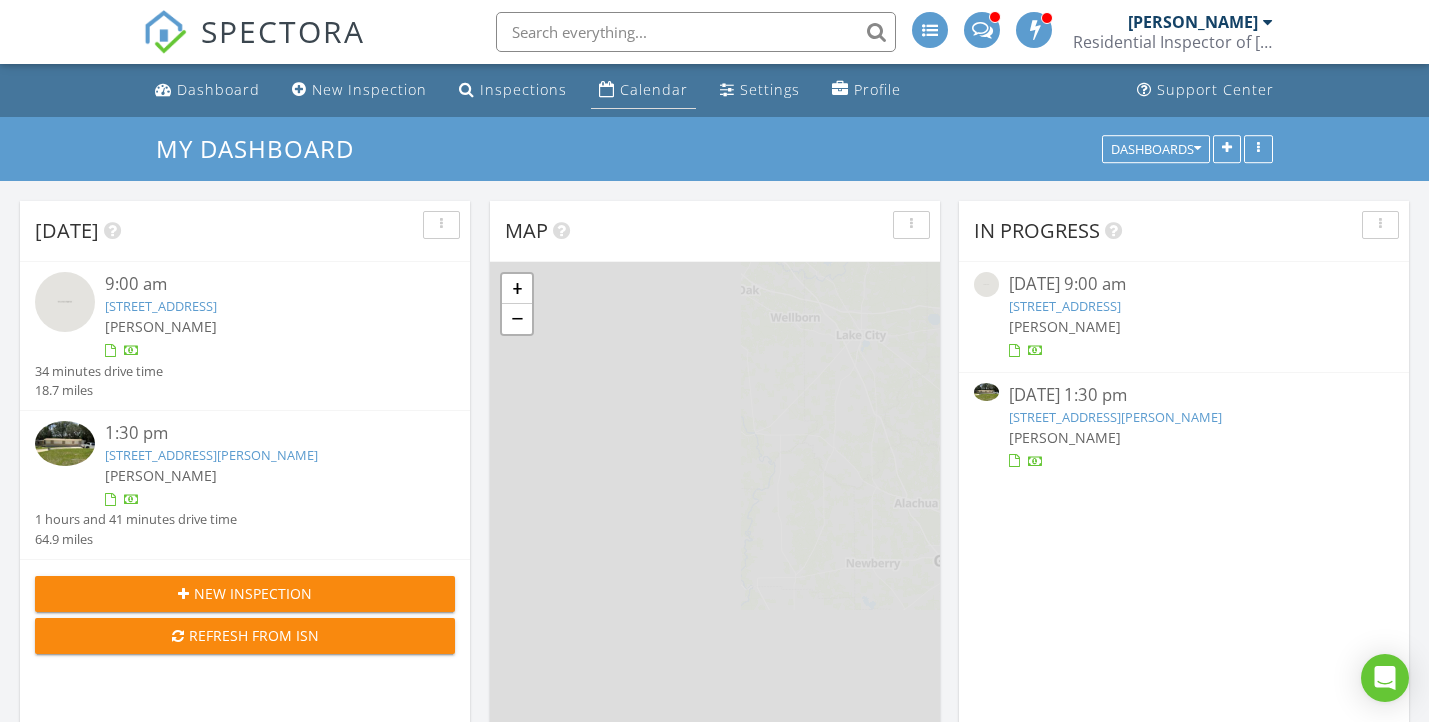 click on "Calendar" at bounding box center [654, 89] 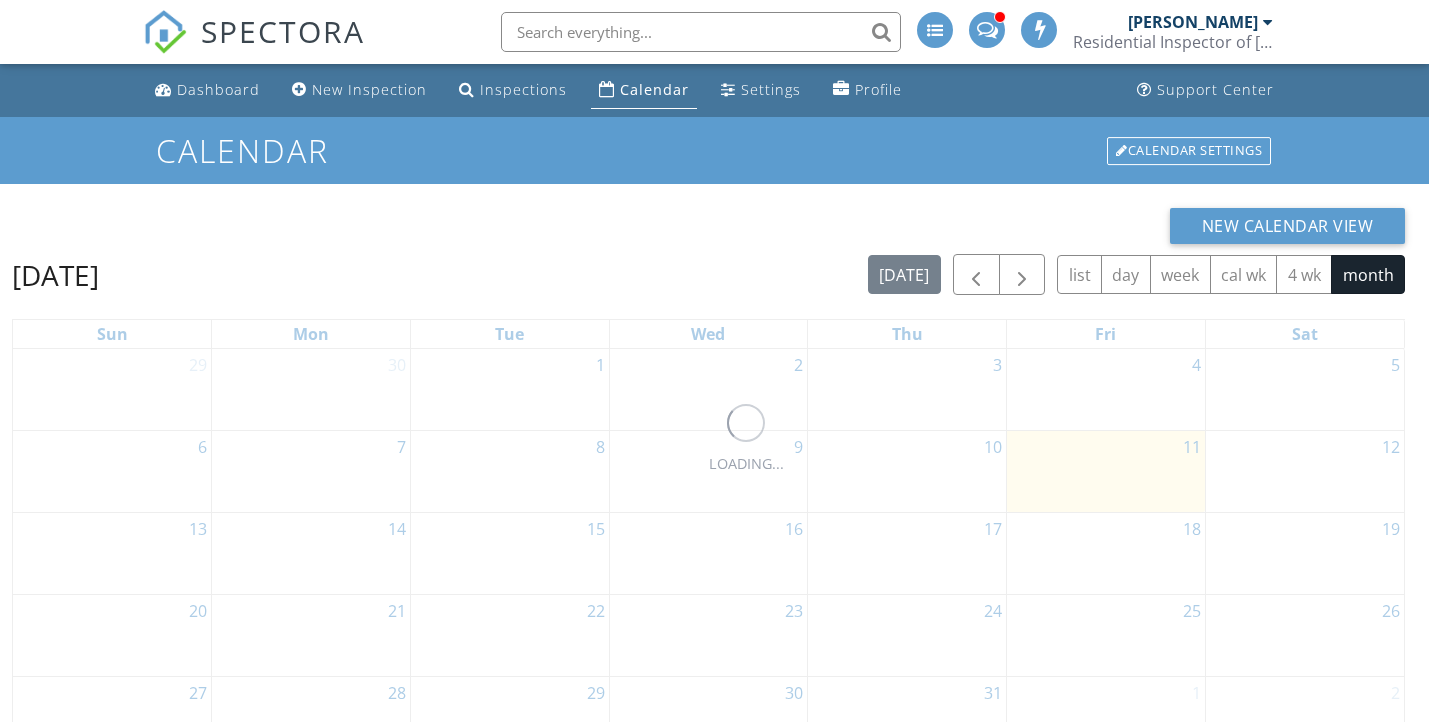 scroll, scrollTop: 0, scrollLeft: 0, axis: both 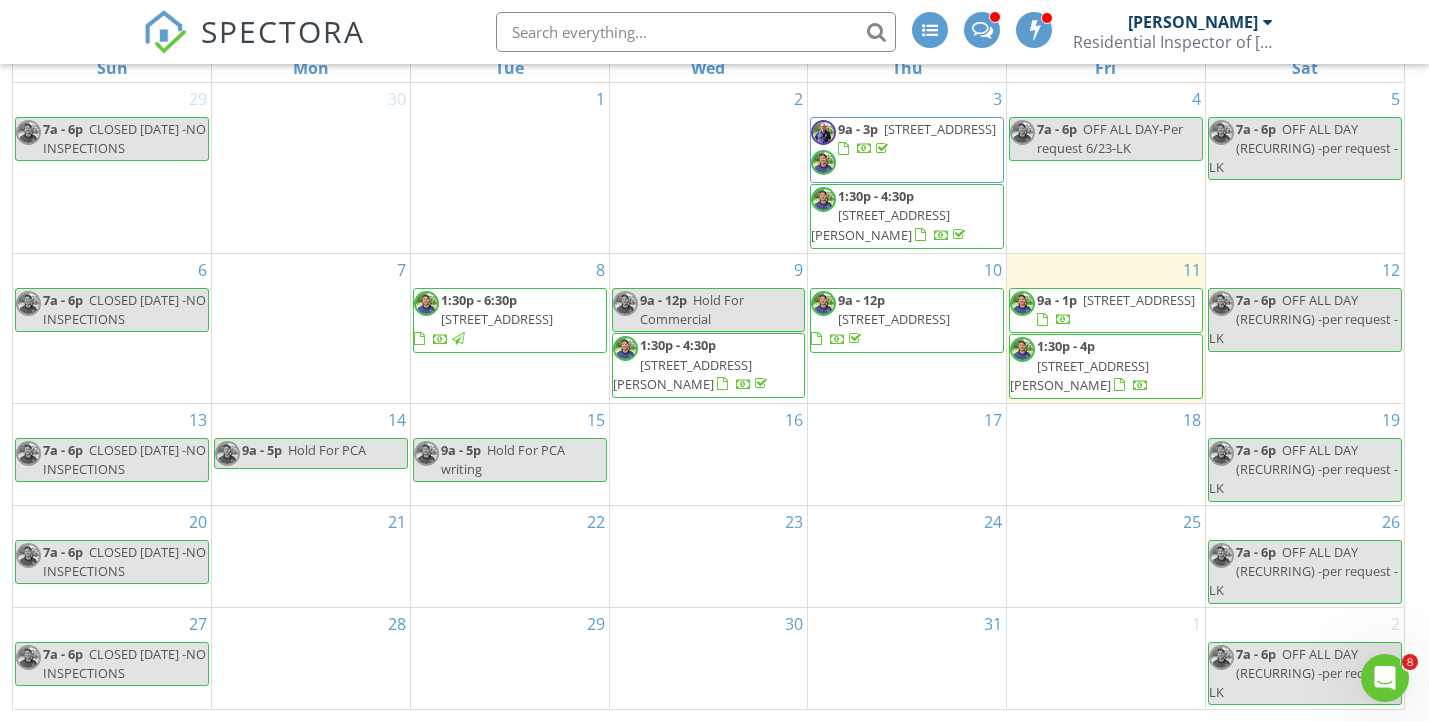 click on "[STREET_ADDRESS][PERSON_NAME]" at bounding box center (1079, 375) 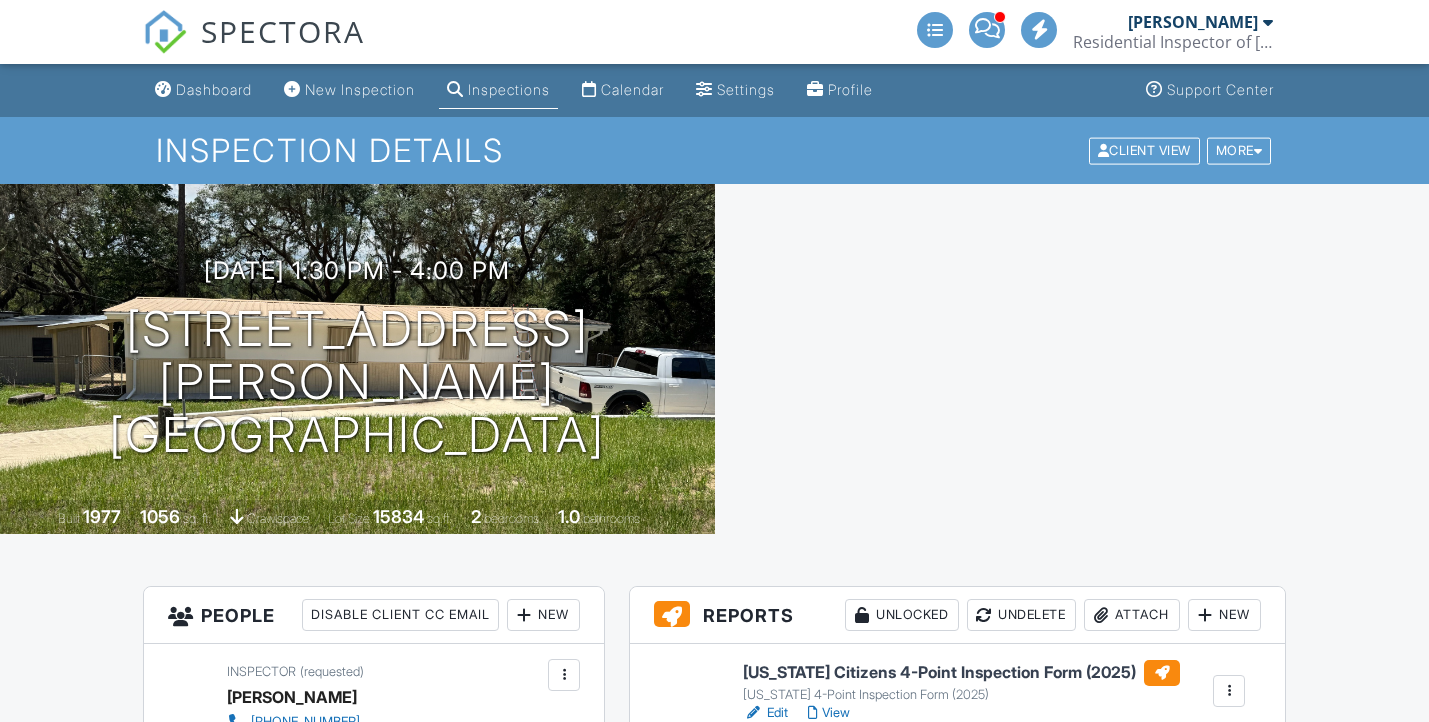 scroll, scrollTop: 0, scrollLeft: 0, axis: both 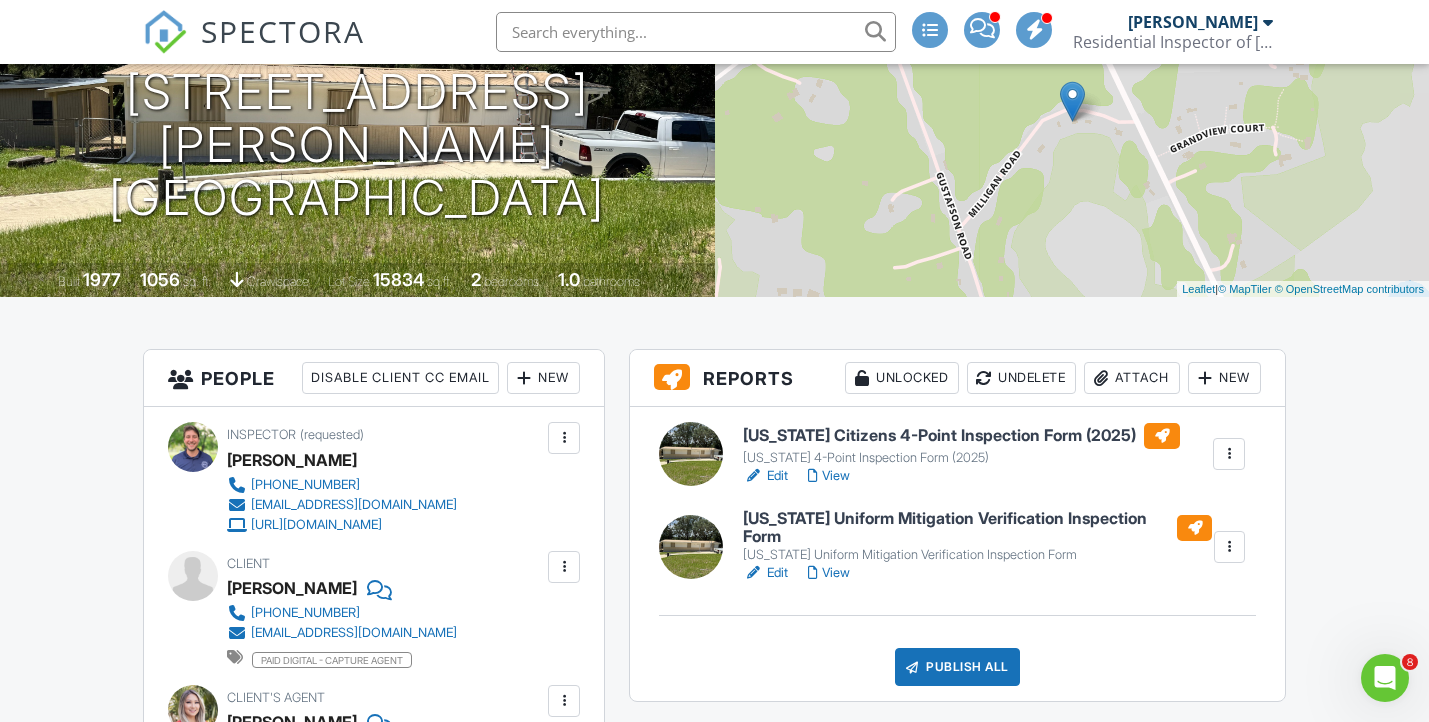 click on "View" at bounding box center (829, 573) 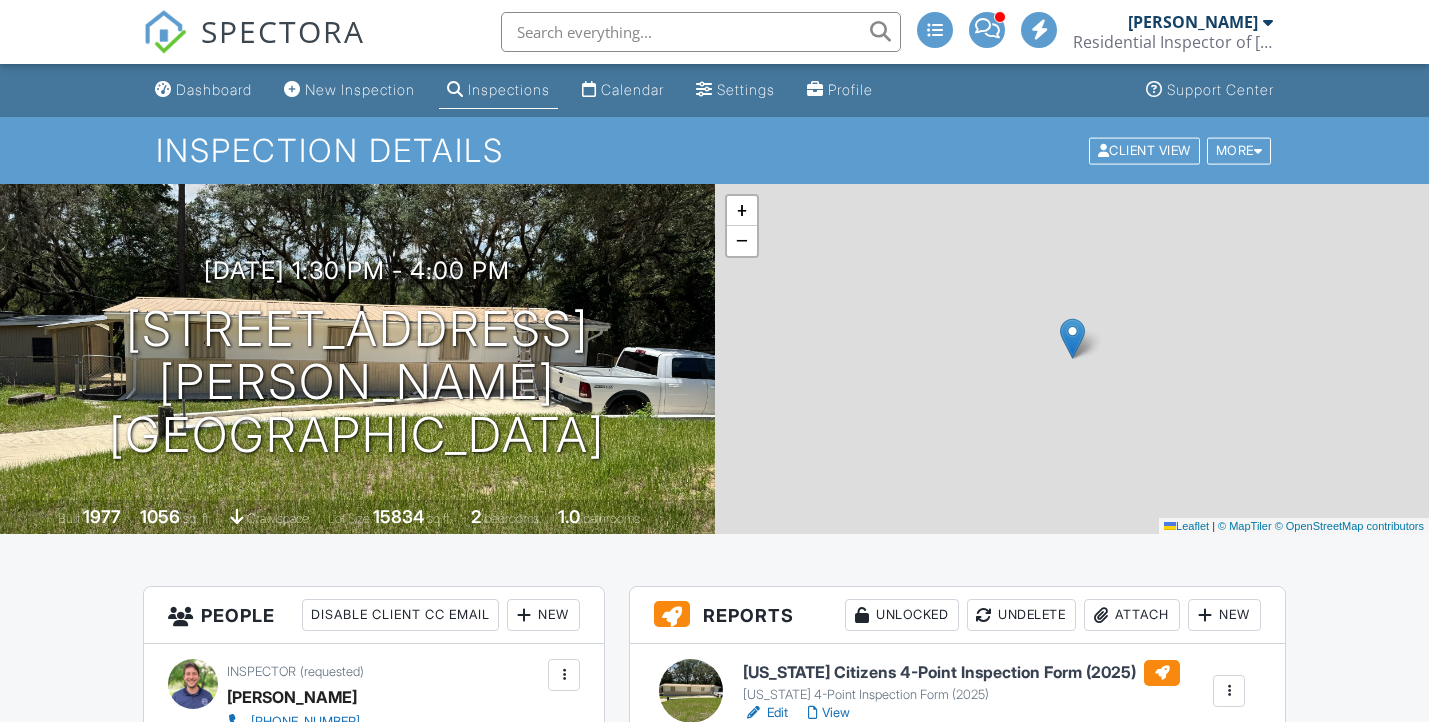 scroll, scrollTop: 237, scrollLeft: 0, axis: vertical 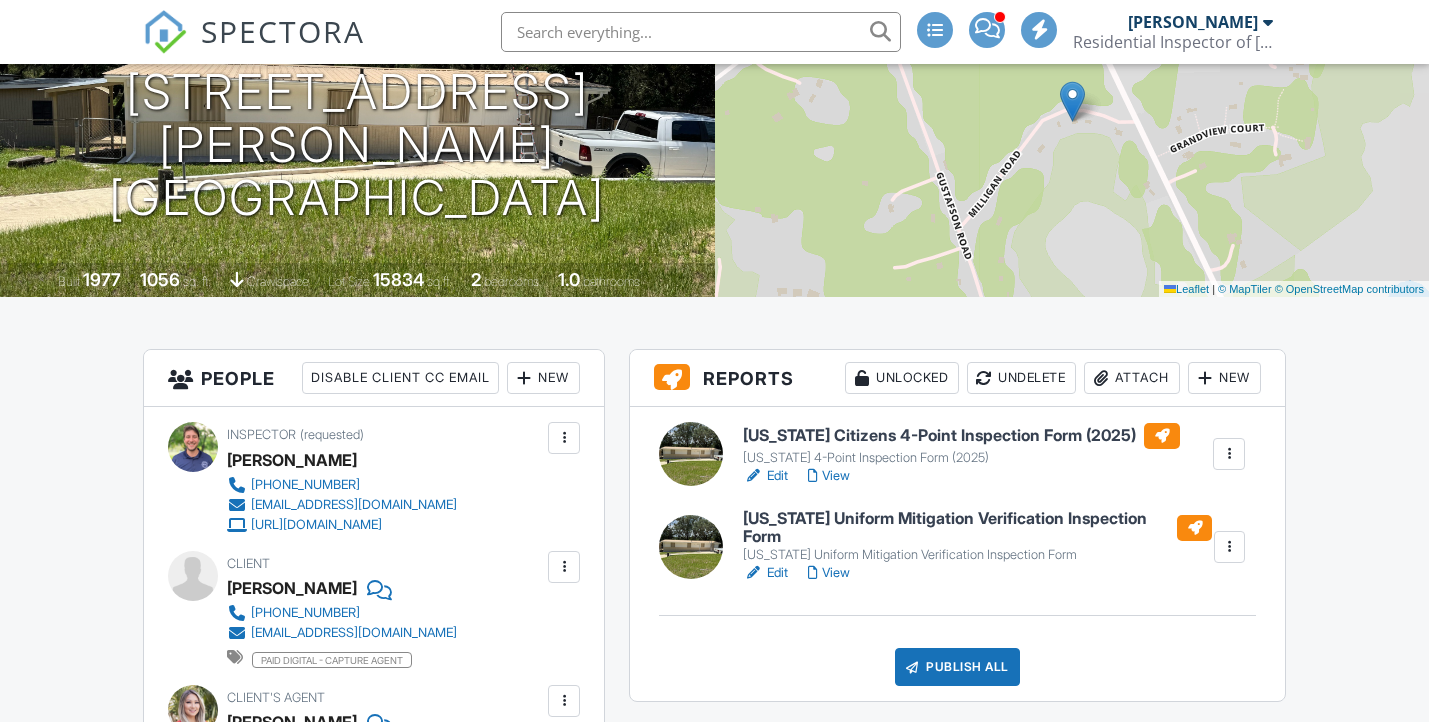 click on "View" at bounding box center [829, 476] 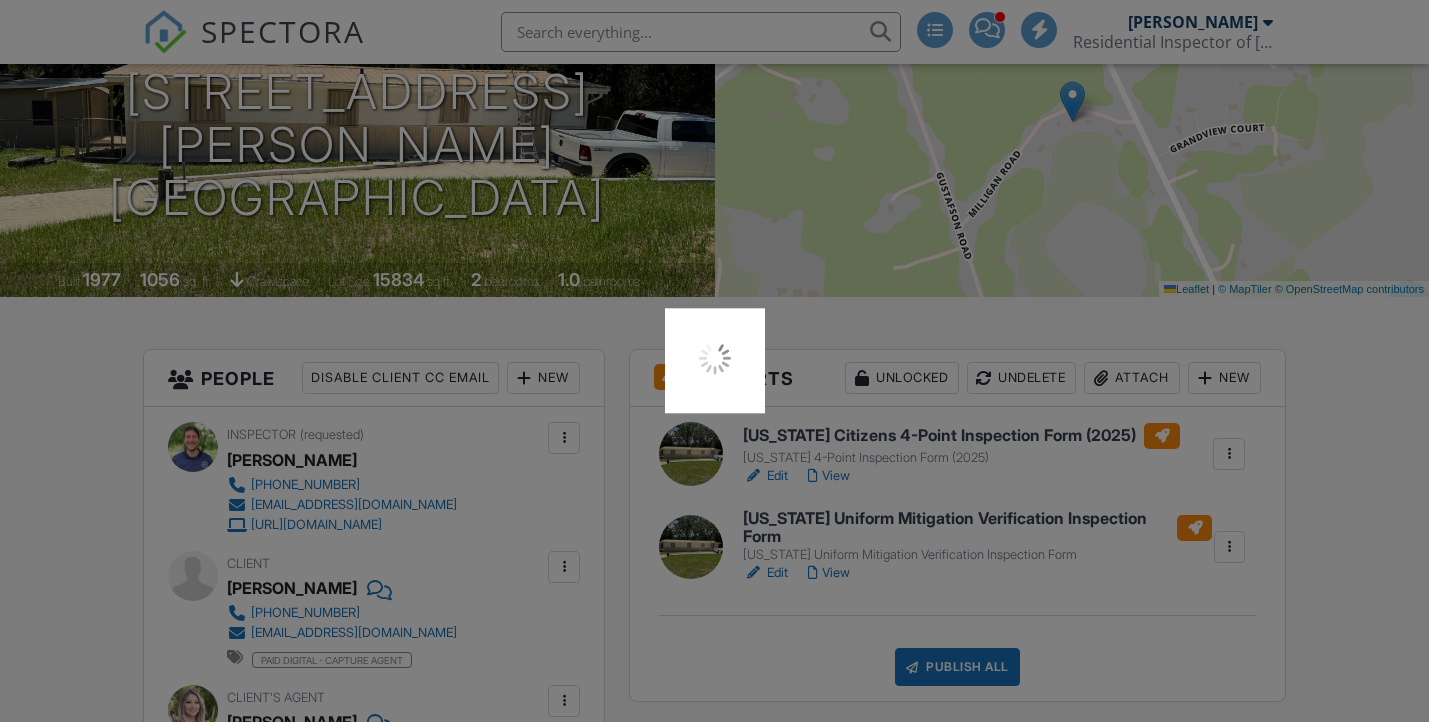 scroll, scrollTop: 237, scrollLeft: 0, axis: vertical 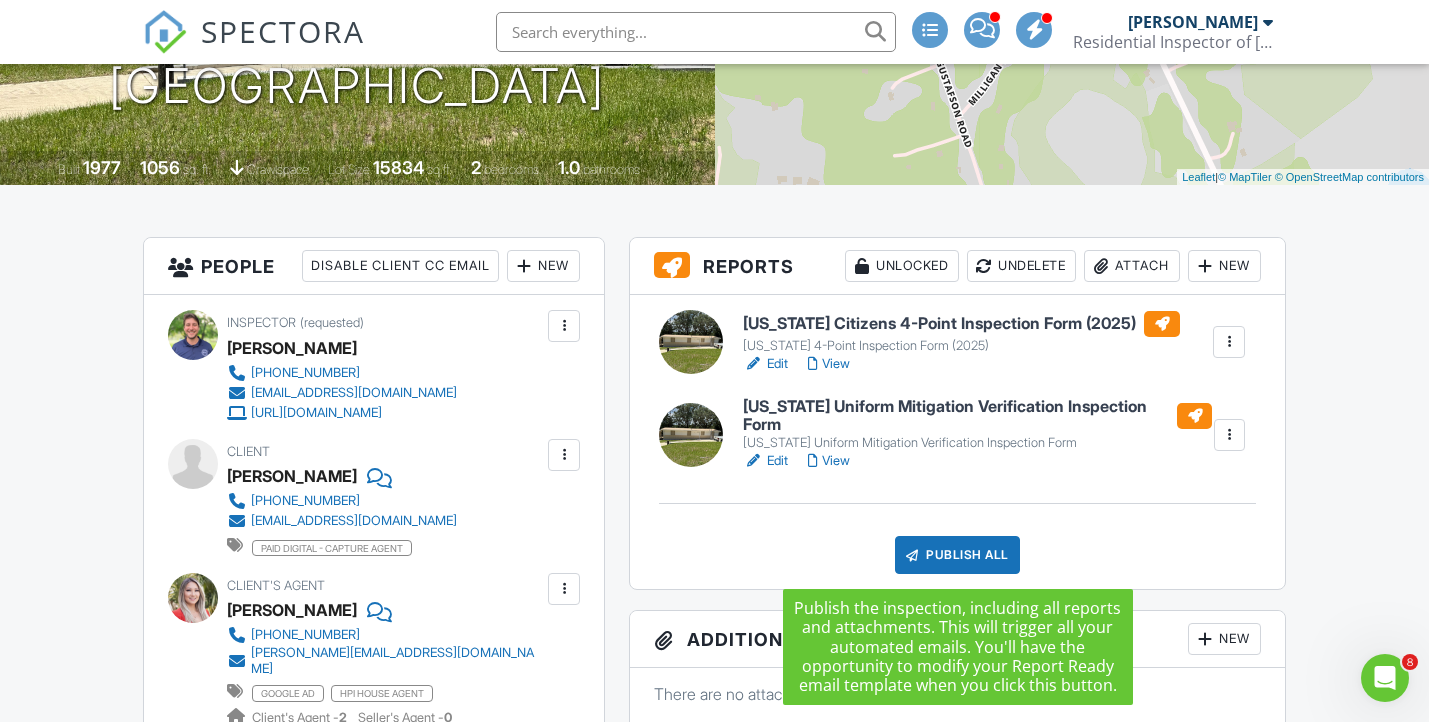 click on "Publish All" at bounding box center [957, 555] 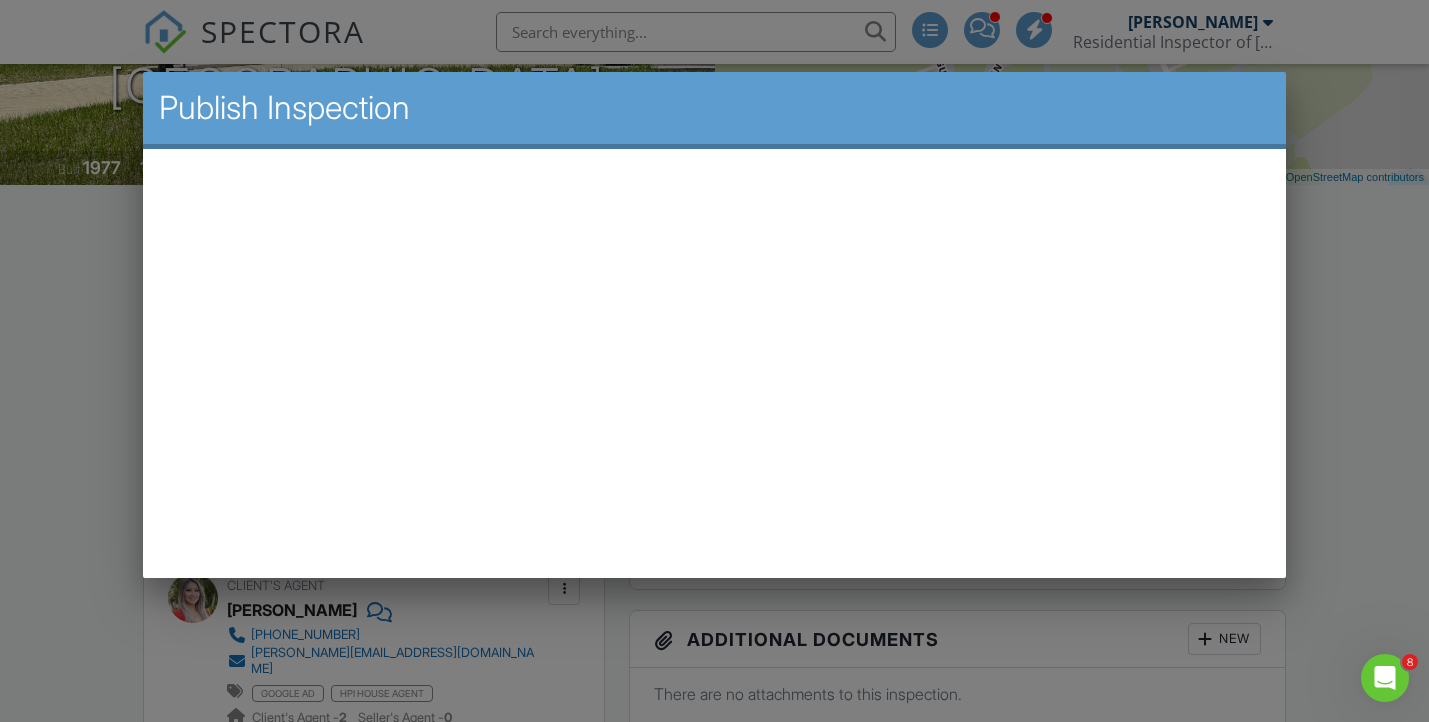 scroll, scrollTop: 0, scrollLeft: 0, axis: both 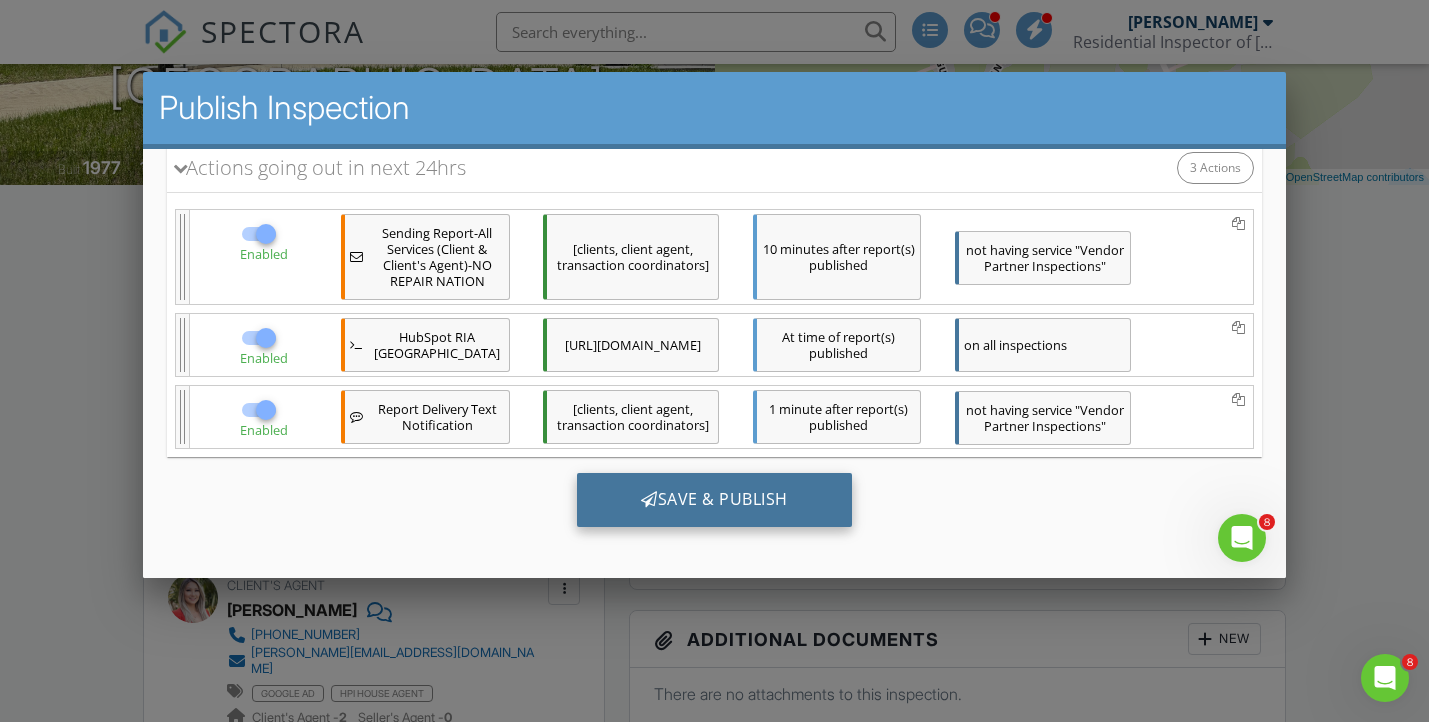 click on "Save & Publish" at bounding box center [713, 500] 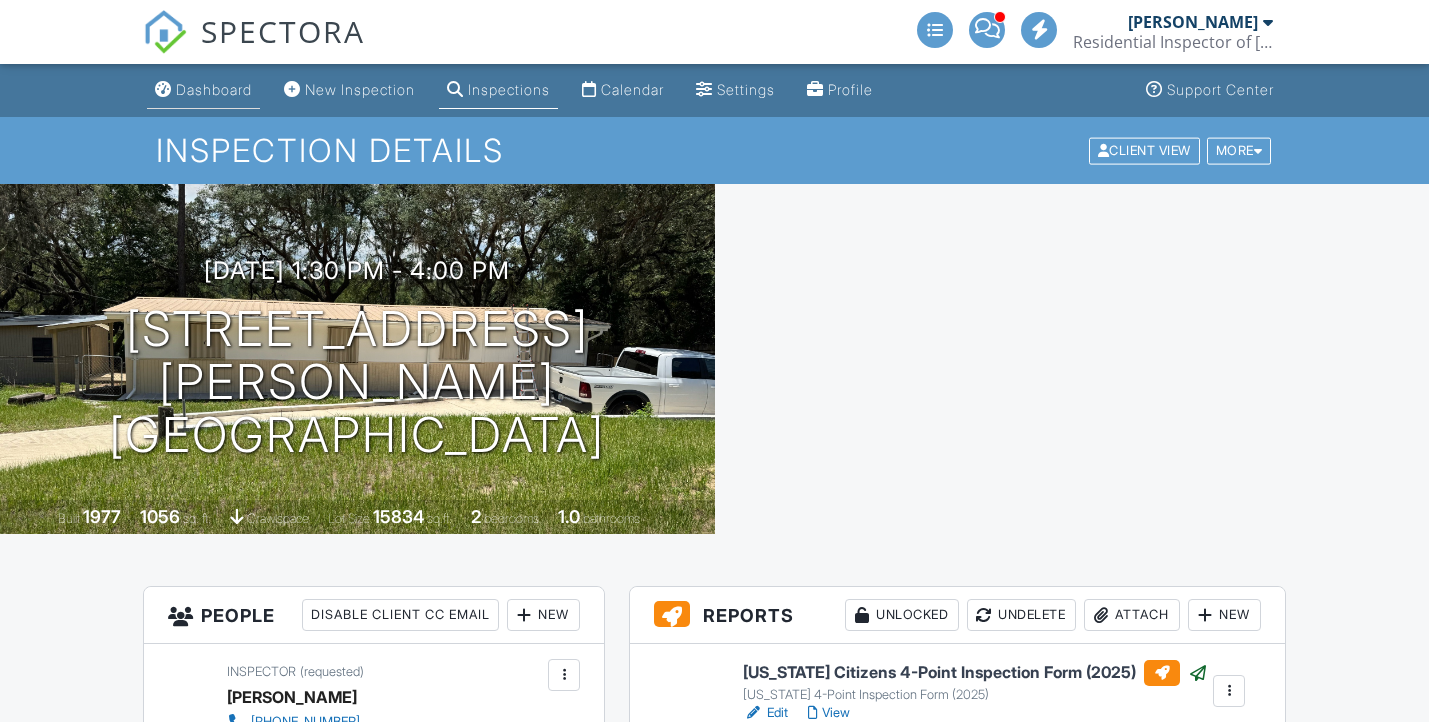 scroll, scrollTop: 0, scrollLeft: 0, axis: both 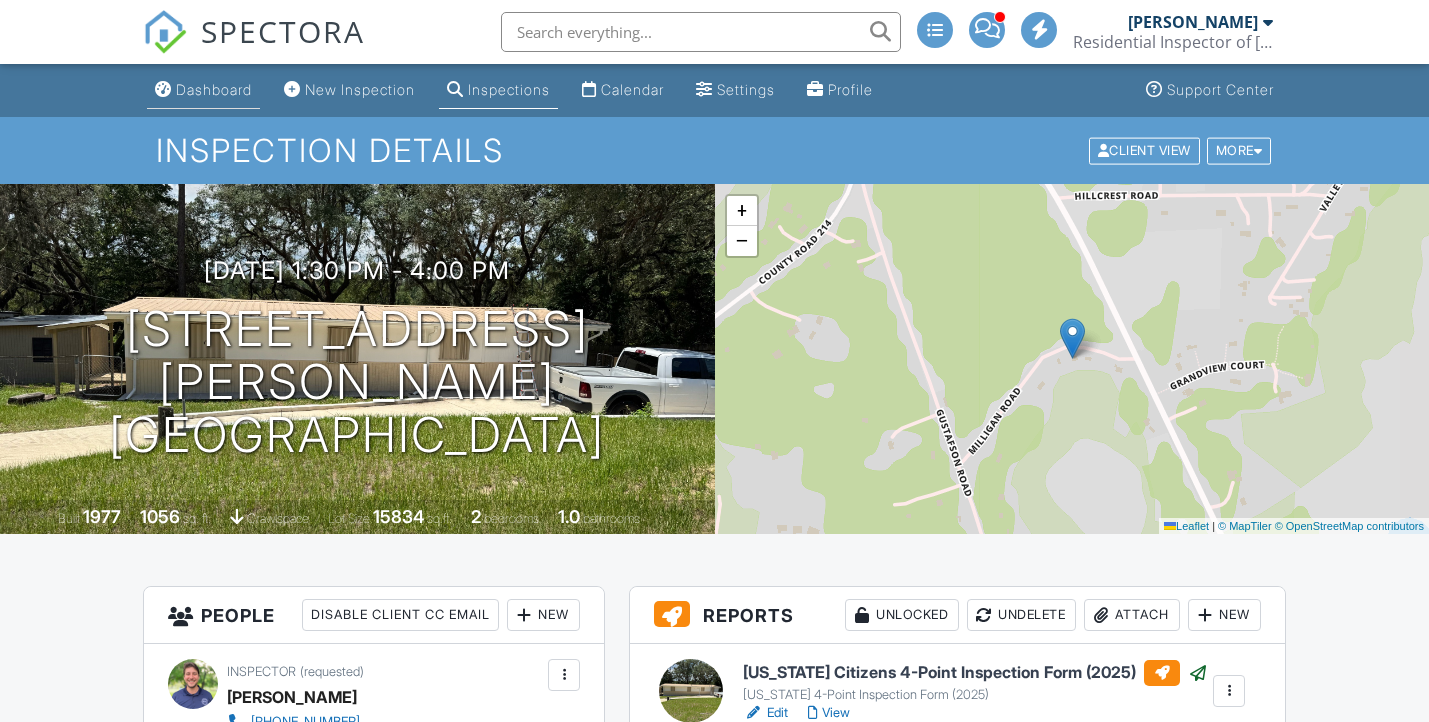 click on "Dashboard" at bounding box center [214, 89] 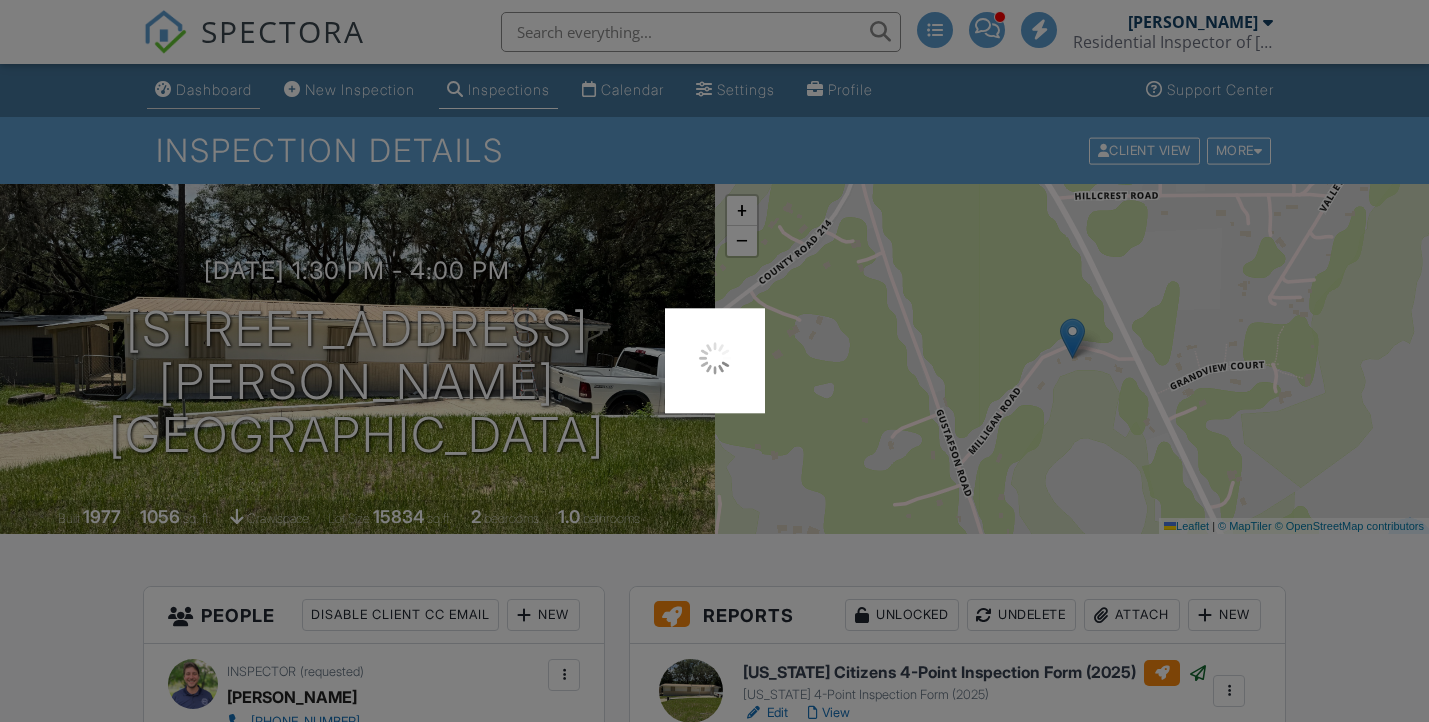 scroll, scrollTop: 0, scrollLeft: 0, axis: both 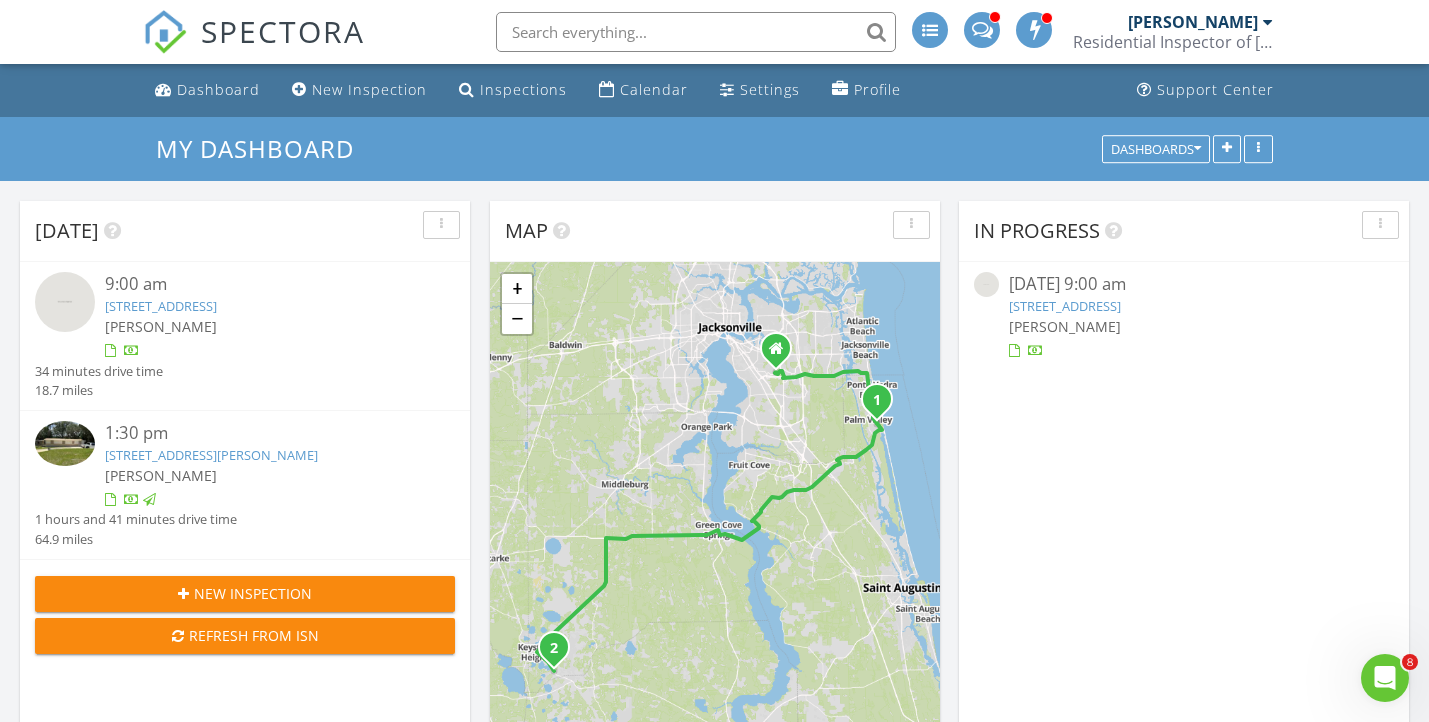 click on "[PERSON_NAME]" at bounding box center [262, 326] 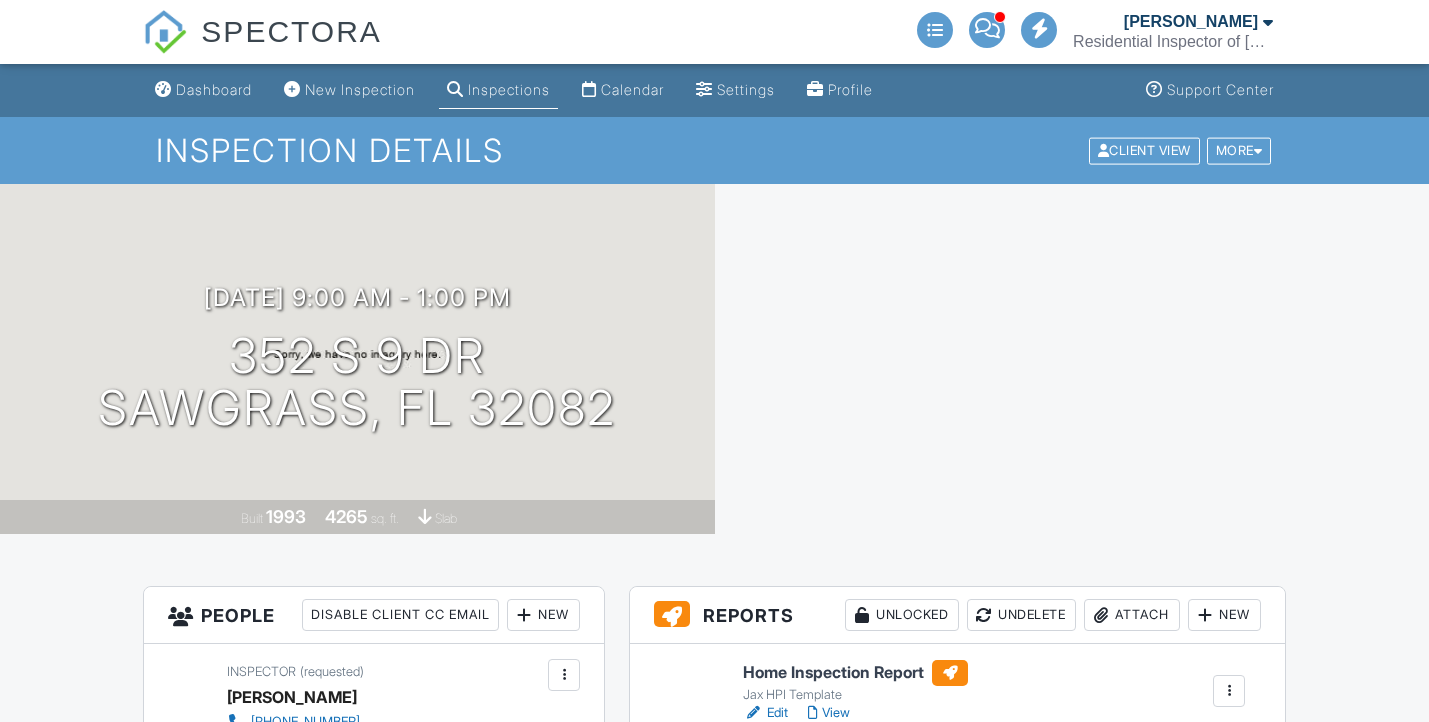 scroll, scrollTop: 0, scrollLeft: 0, axis: both 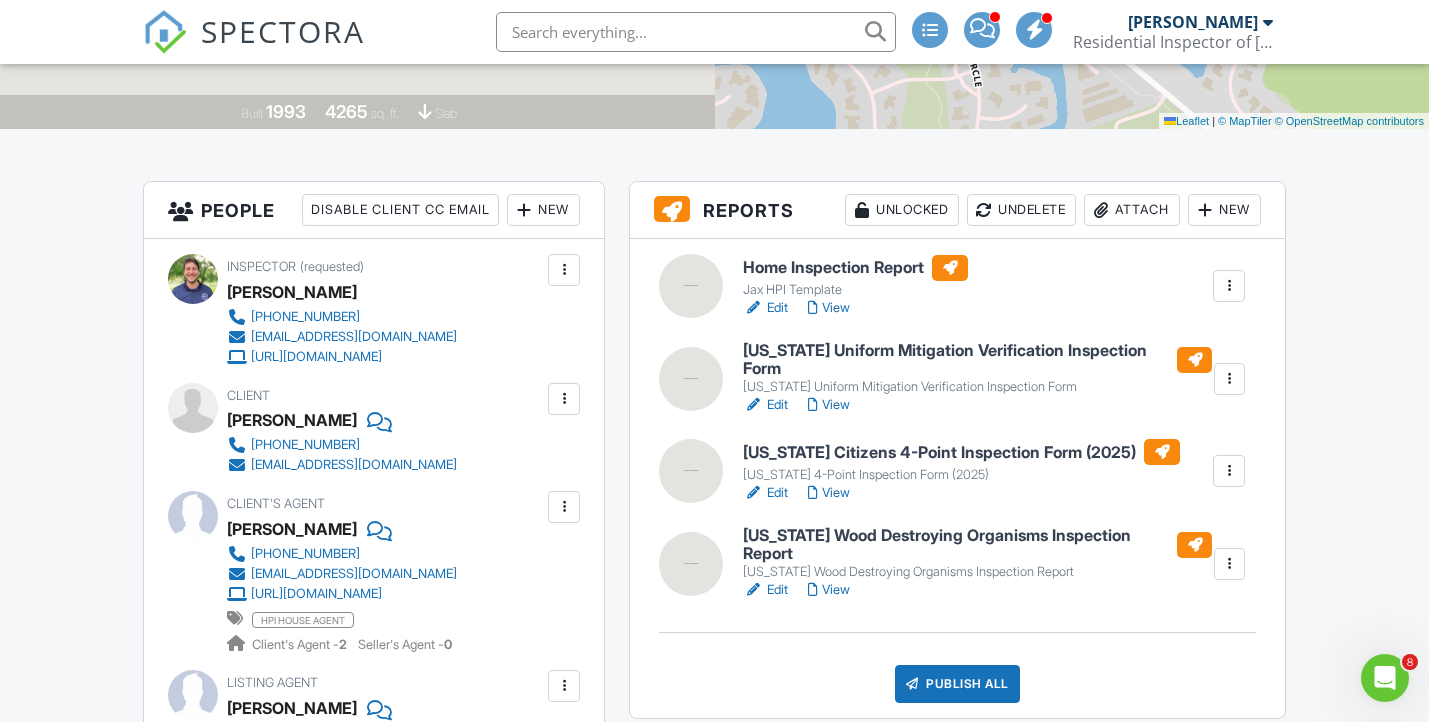 click on "View" at bounding box center (829, 590) 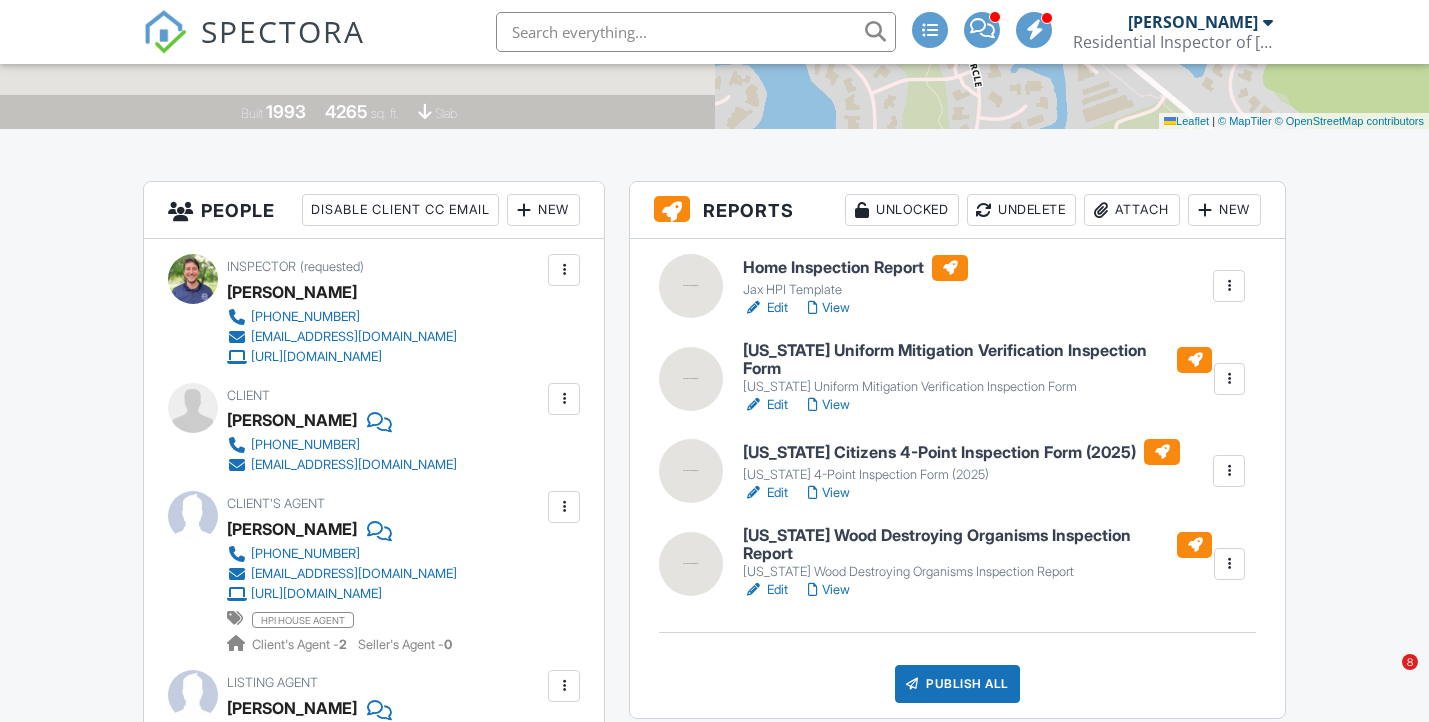 scroll, scrollTop: 405, scrollLeft: 0, axis: vertical 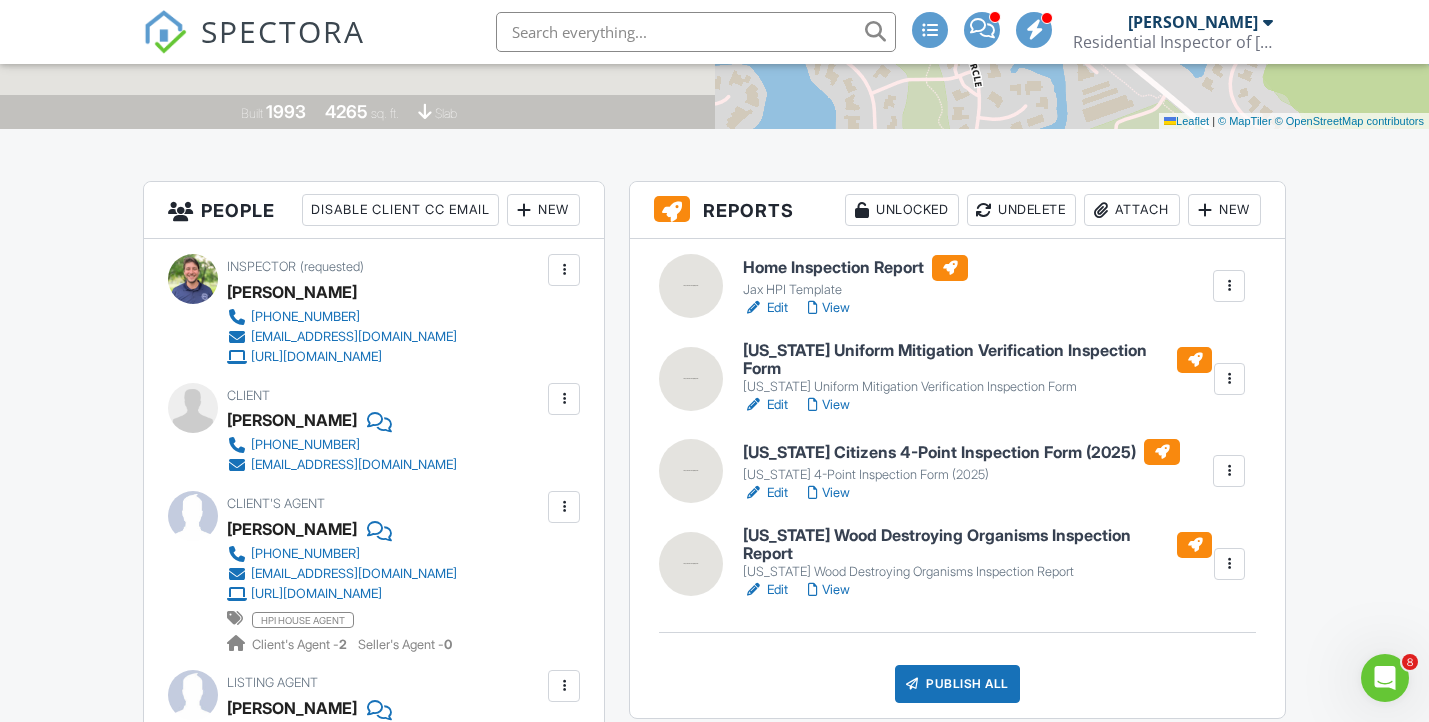 click on "Edit" at bounding box center [765, 493] 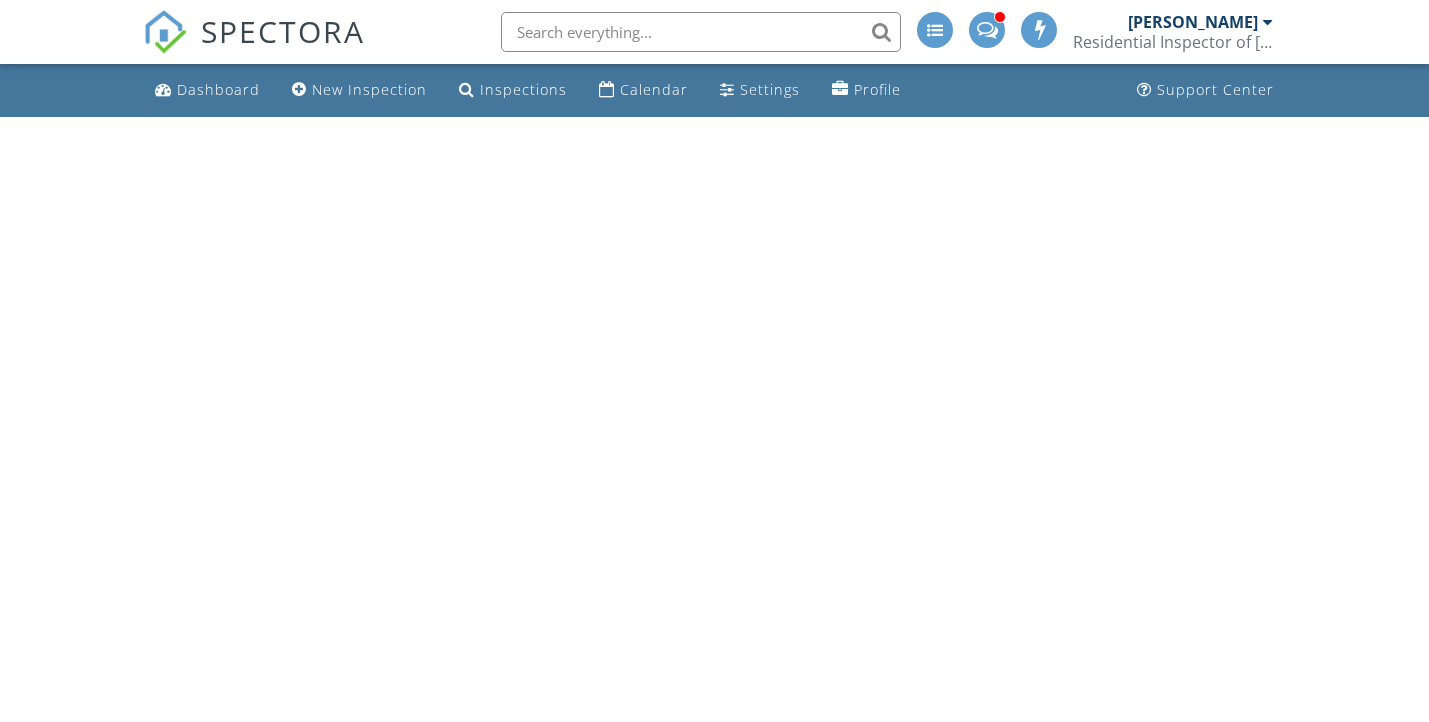 scroll, scrollTop: 0, scrollLeft: 0, axis: both 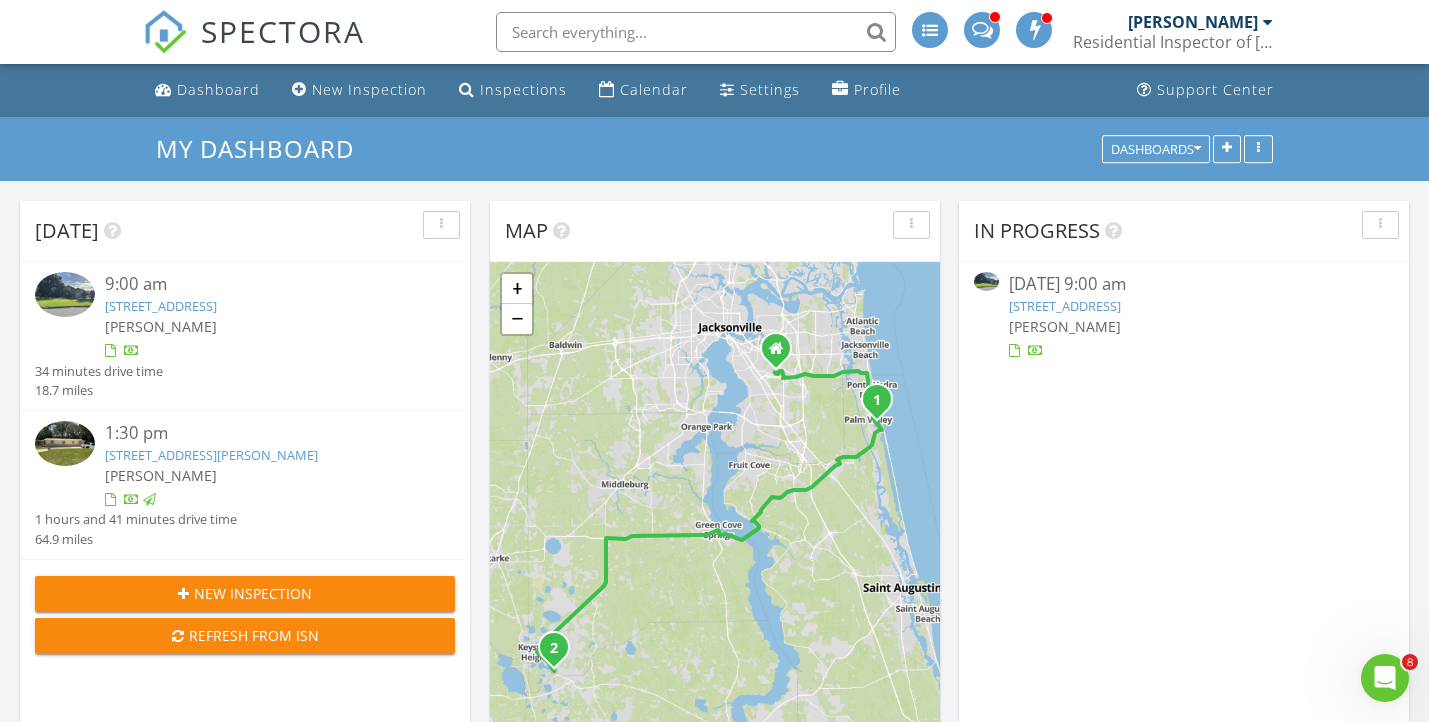 click on "[PERSON_NAME]" at bounding box center [262, 326] 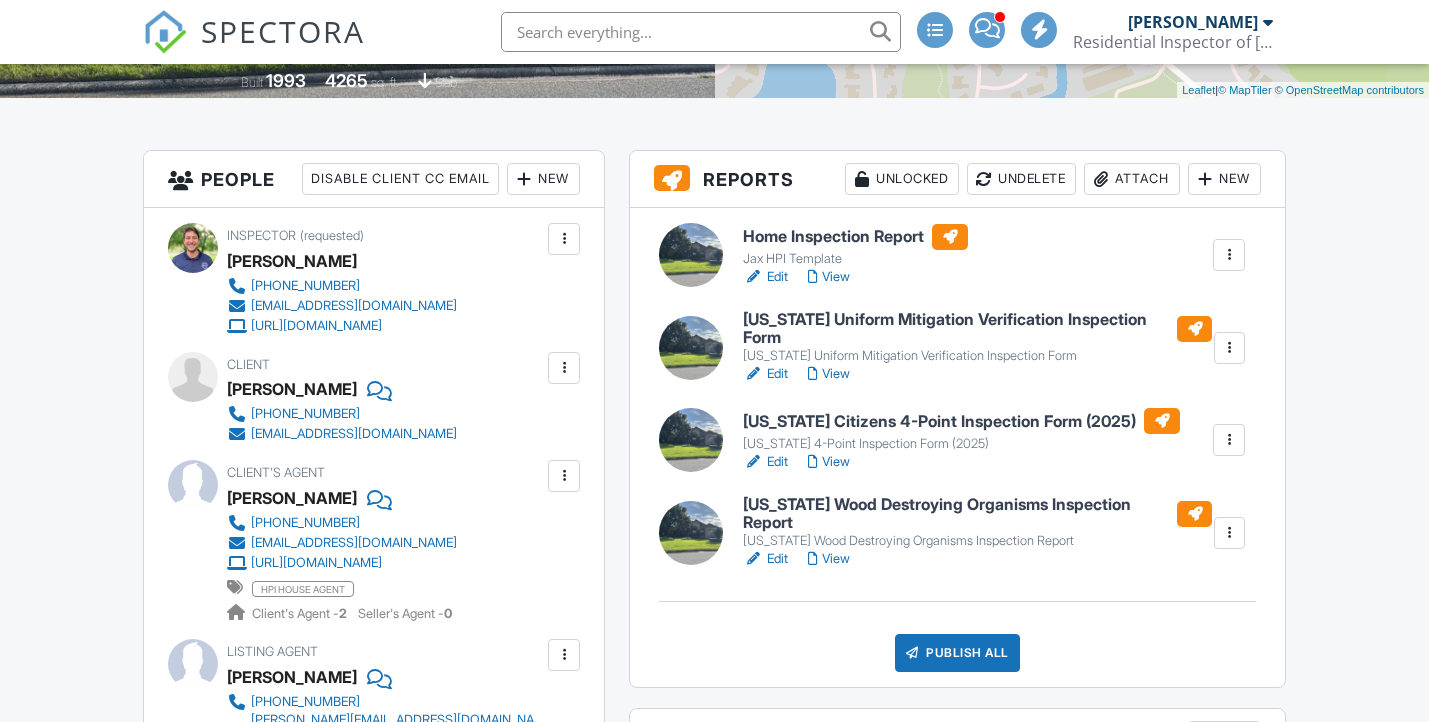 scroll, scrollTop: 436, scrollLeft: 0, axis: vertical 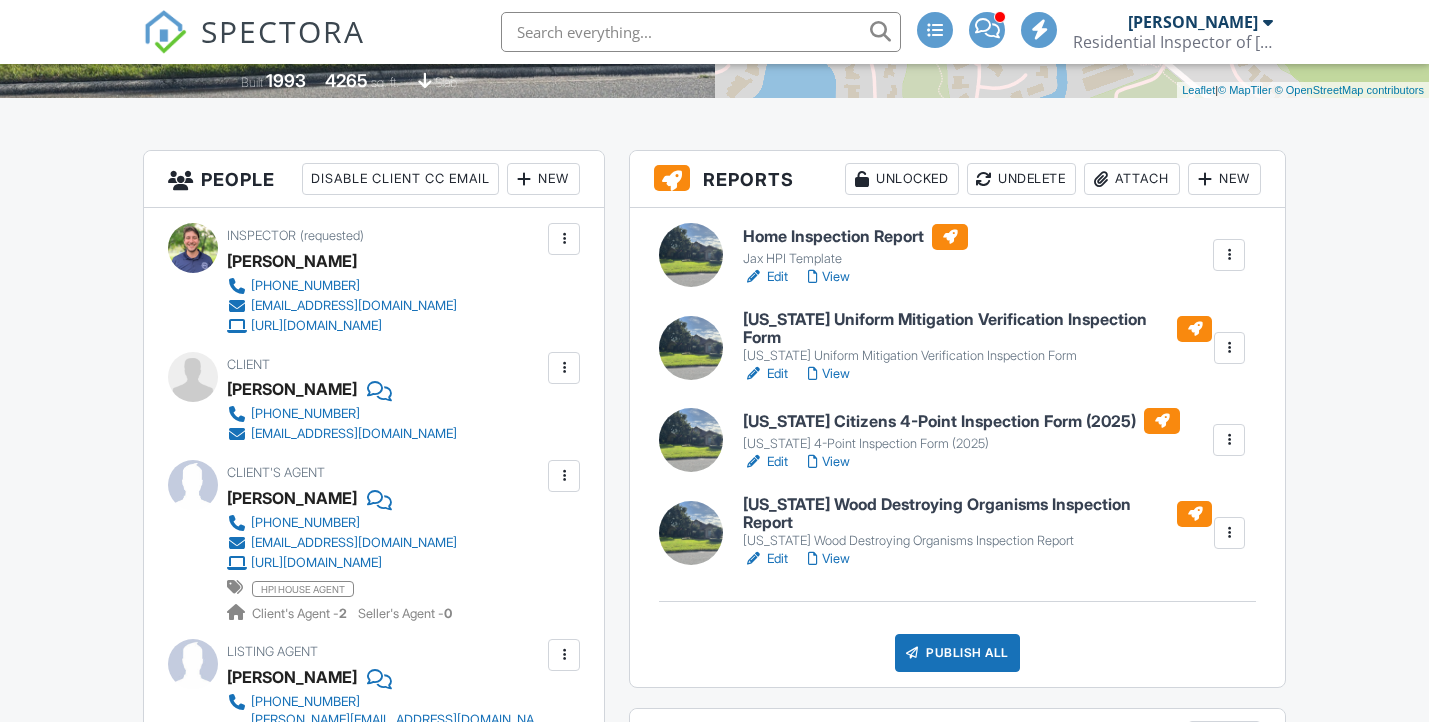 click on "View" at bounding box center [829, 559] 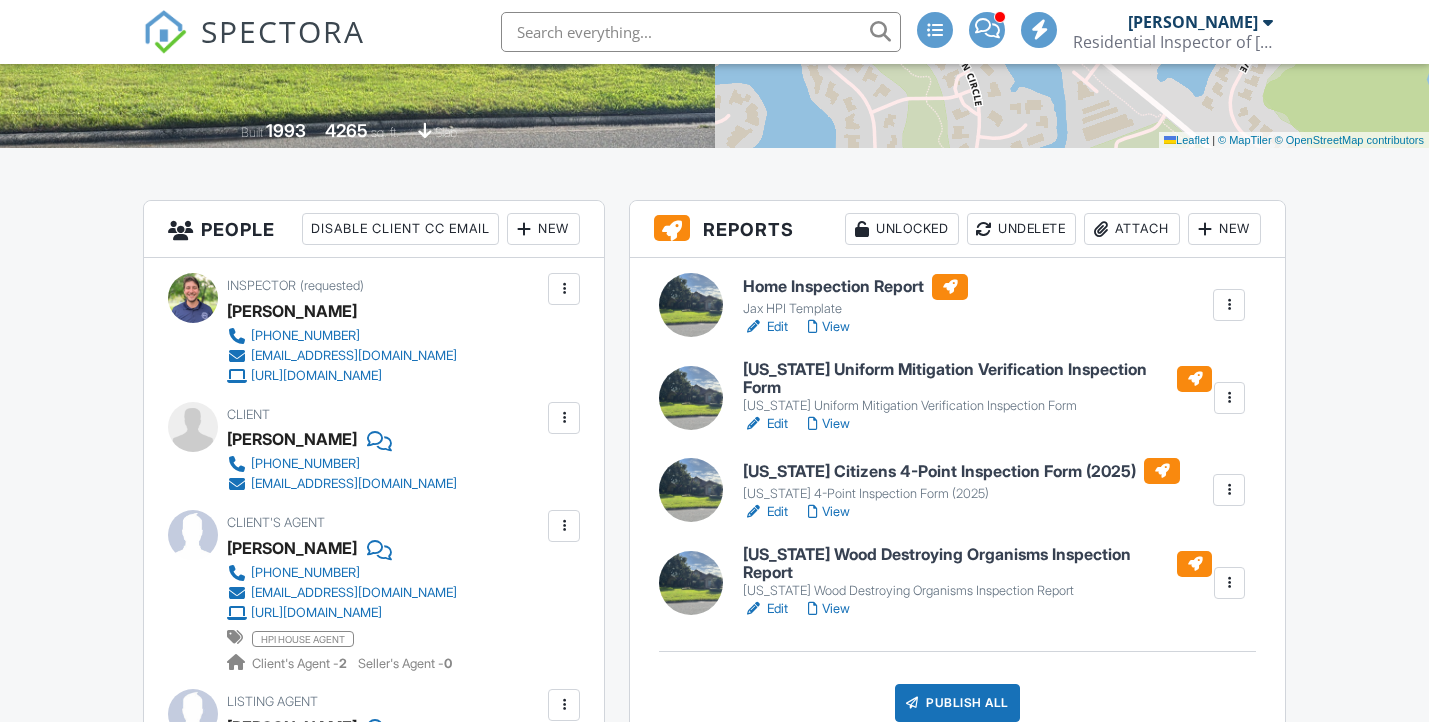 scroll, scrollTop: 679, scrollLeft: 0, axis: vertical 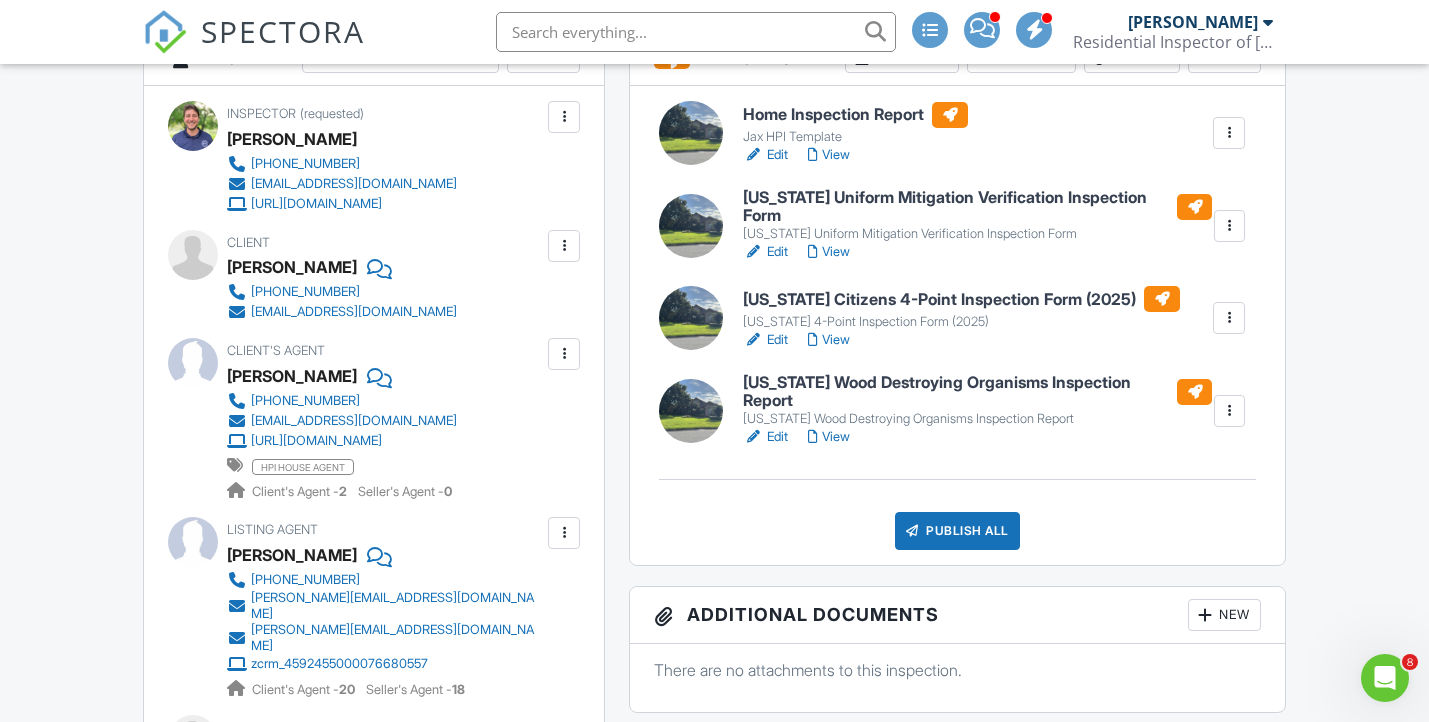 click on "View" at bounding box center (829, 155) 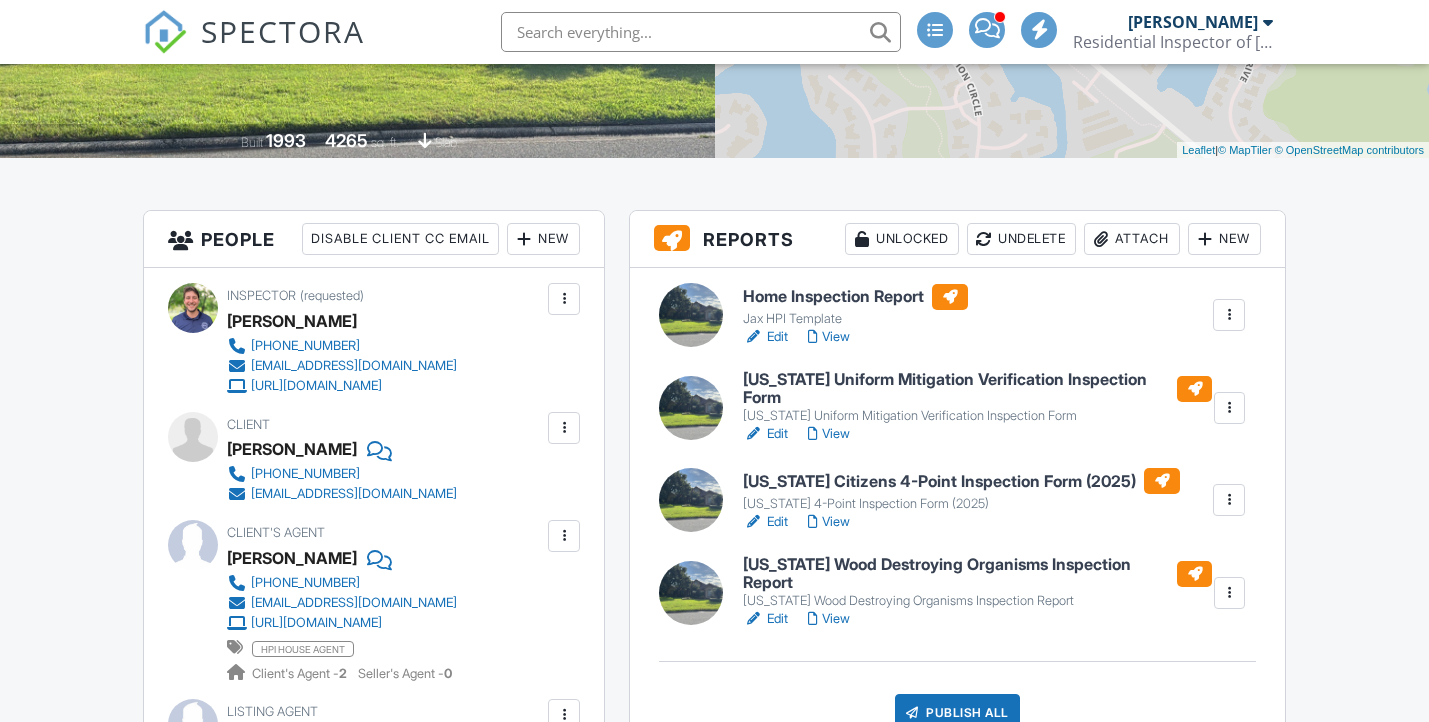 scroll, scrollTop: 453, scrollLeft: 0, axis: vertical 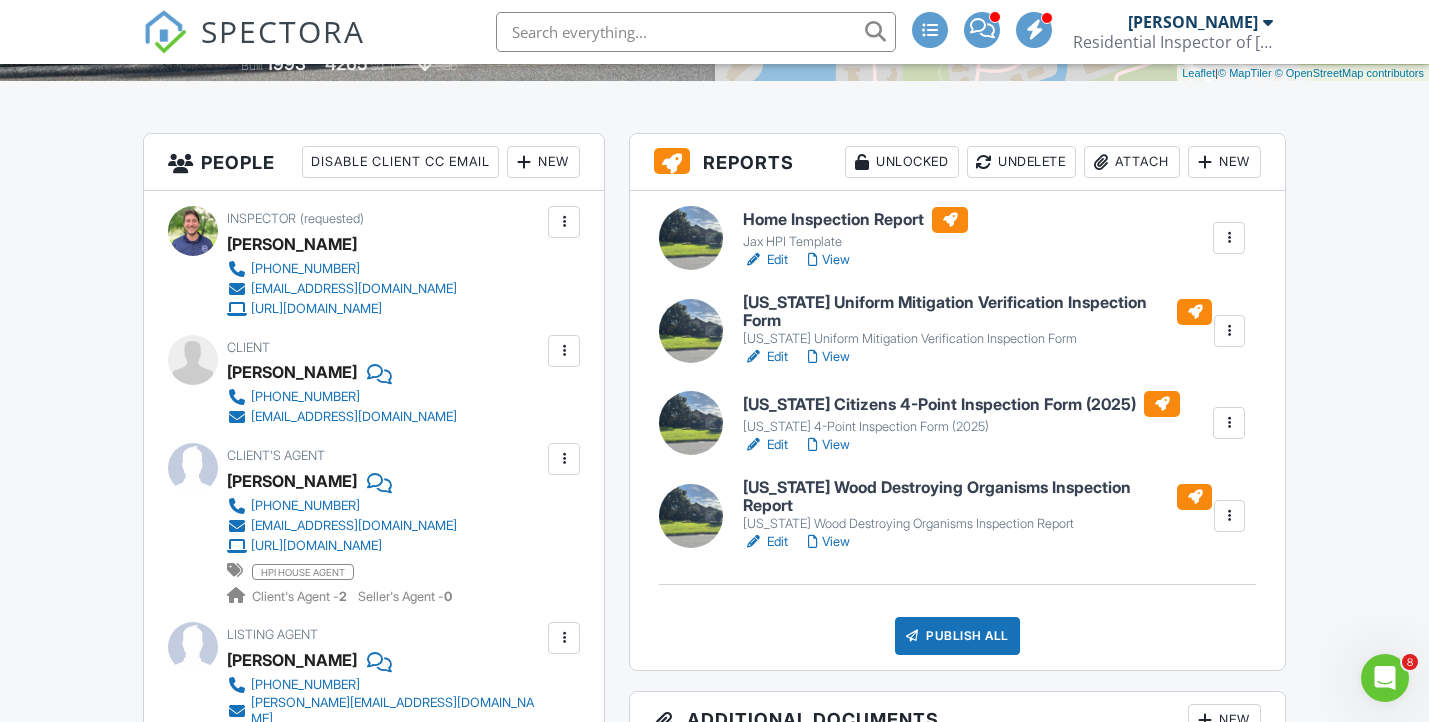 click on "View" at bounding box center [829, 357] 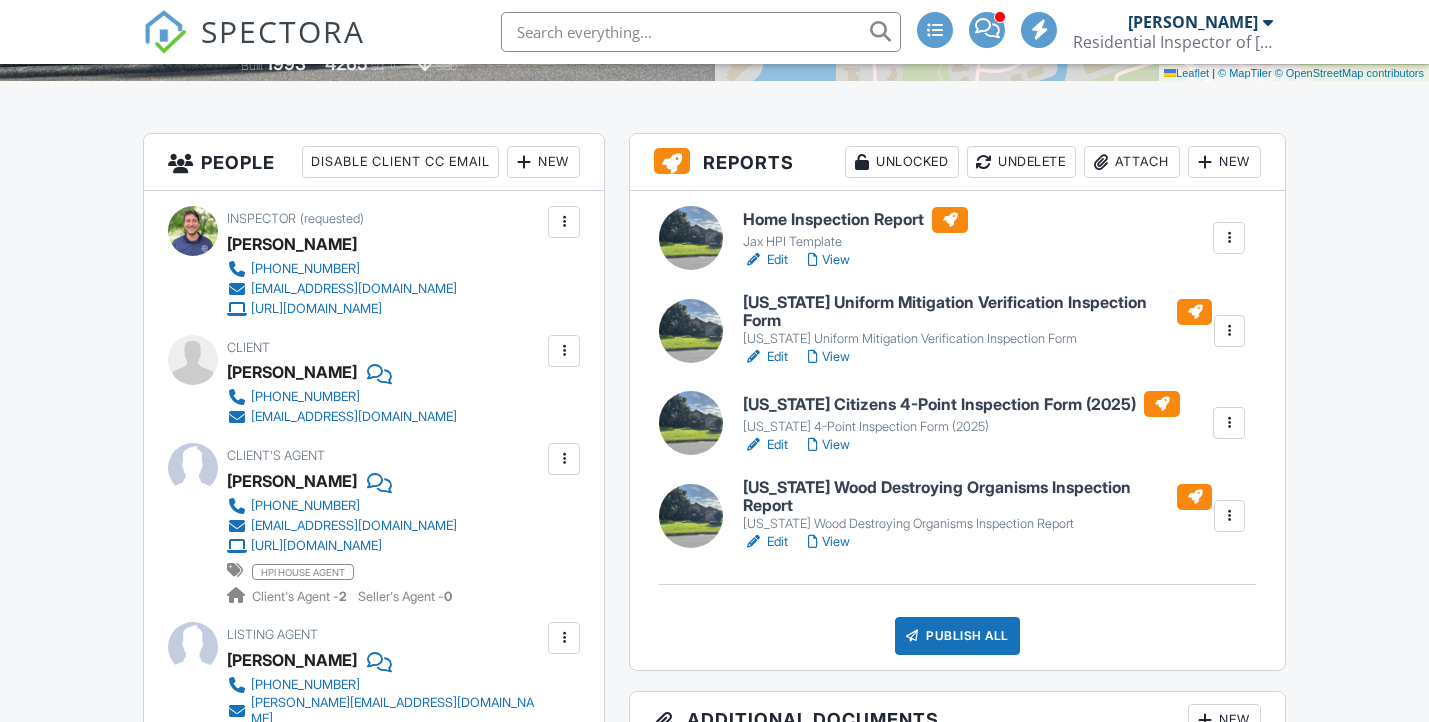 scroll, scrollTop: 453, scrollLeft: 0, axis: vertical 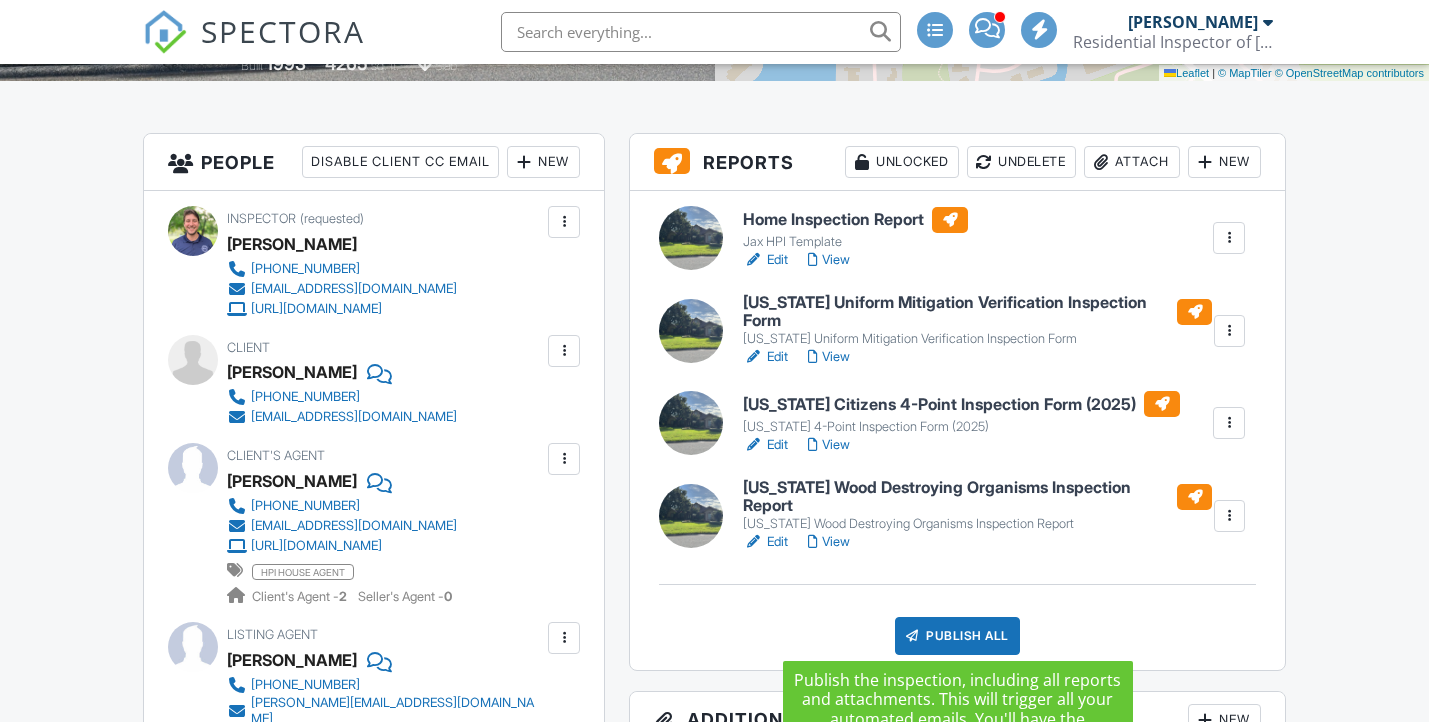 click on "Publish All" at bounding box center [957, 636] 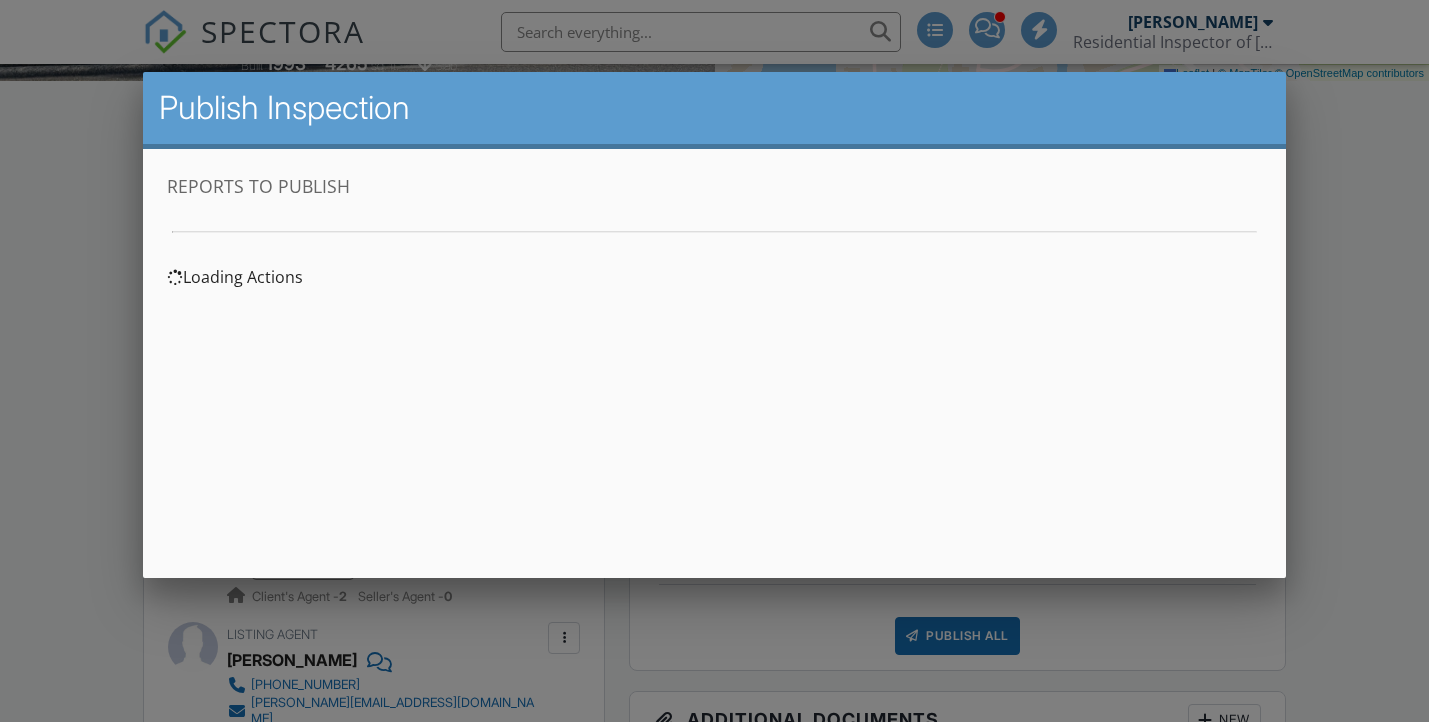 scroll, scrollTop: 0, scrollLeft: 0, axis: both 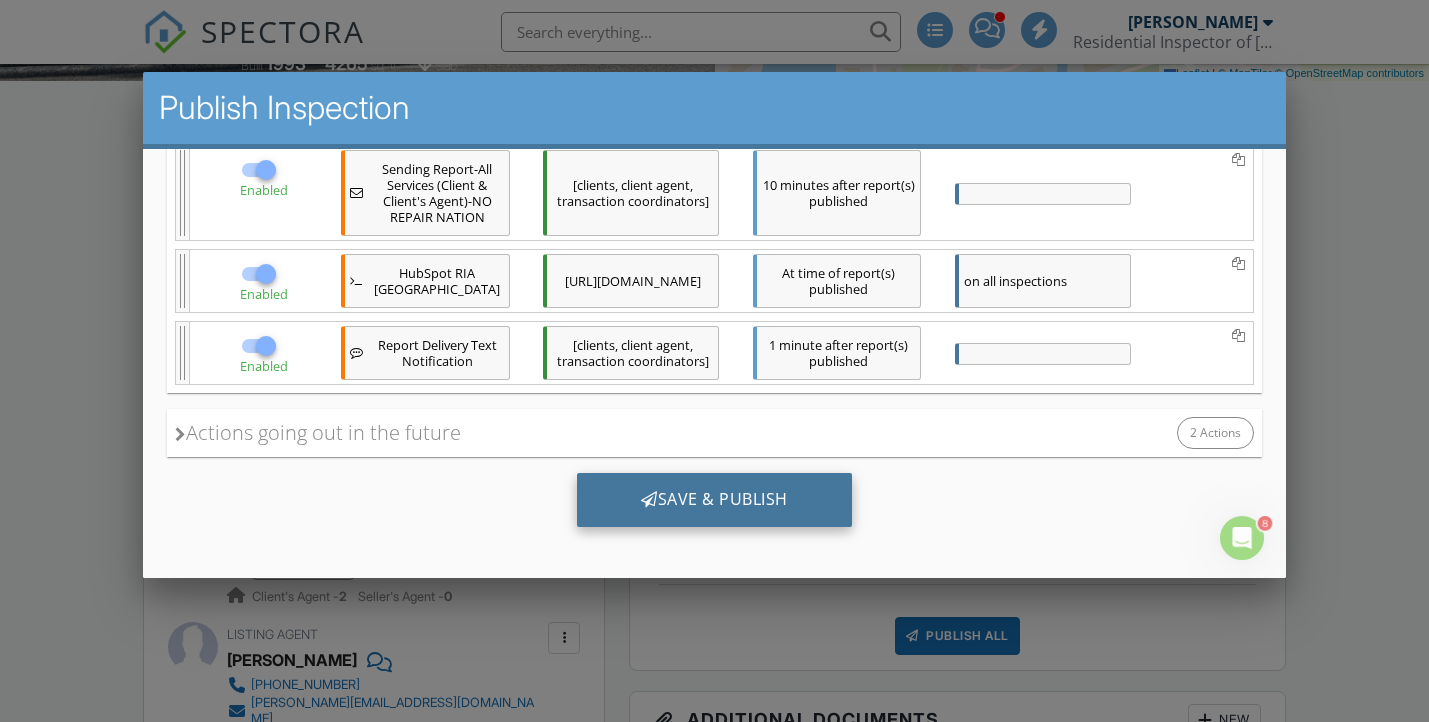 click on "Save & Publish" at bounding box center (713, 500) 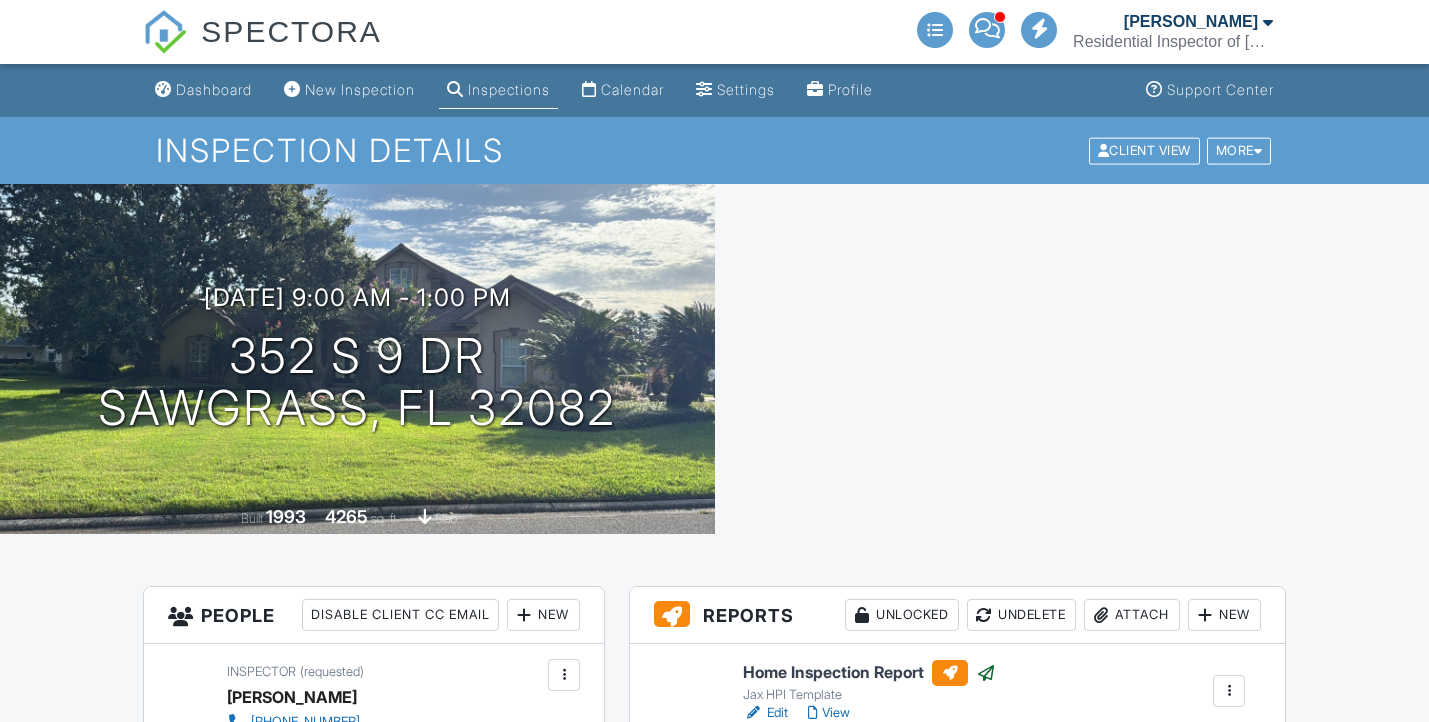 scroll, scrollTop: 0, scrollLeft: 0, axis: both 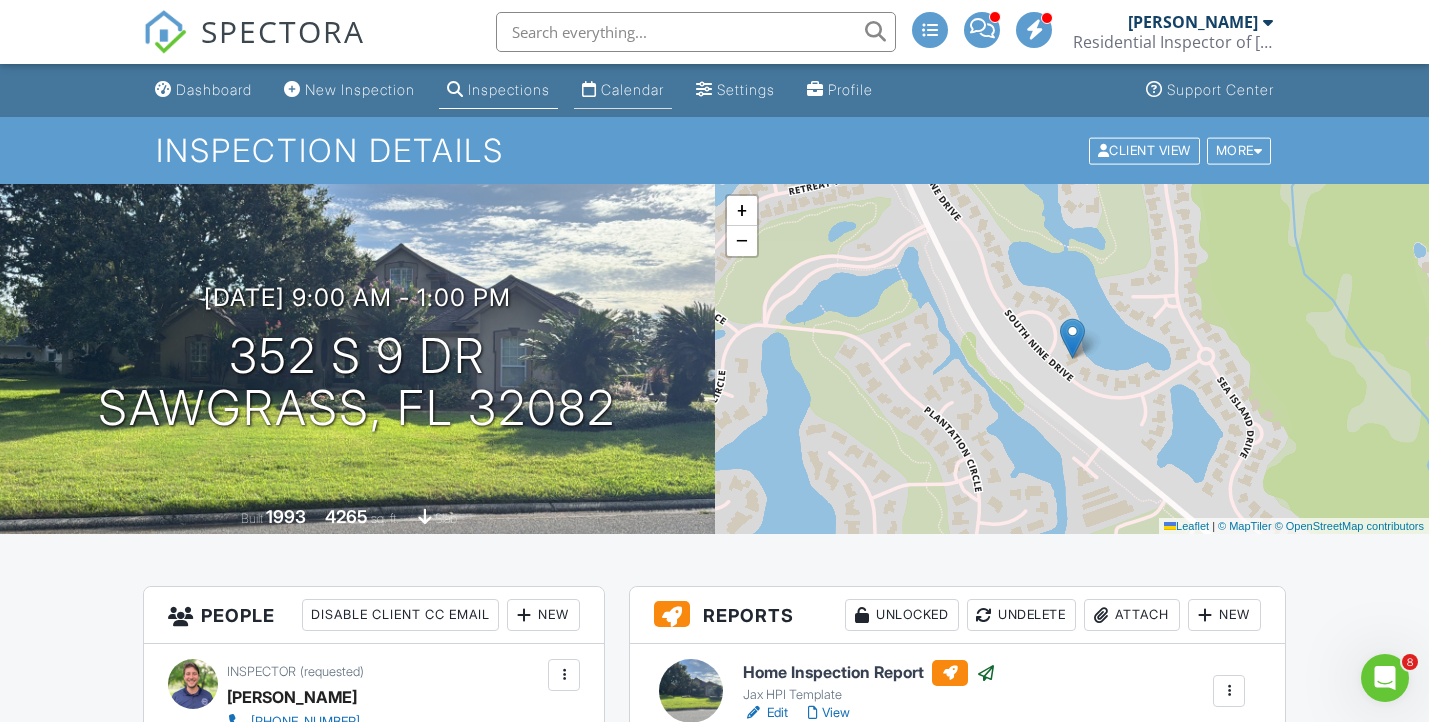 click on "Calendar" at bounding box center (632, 89) 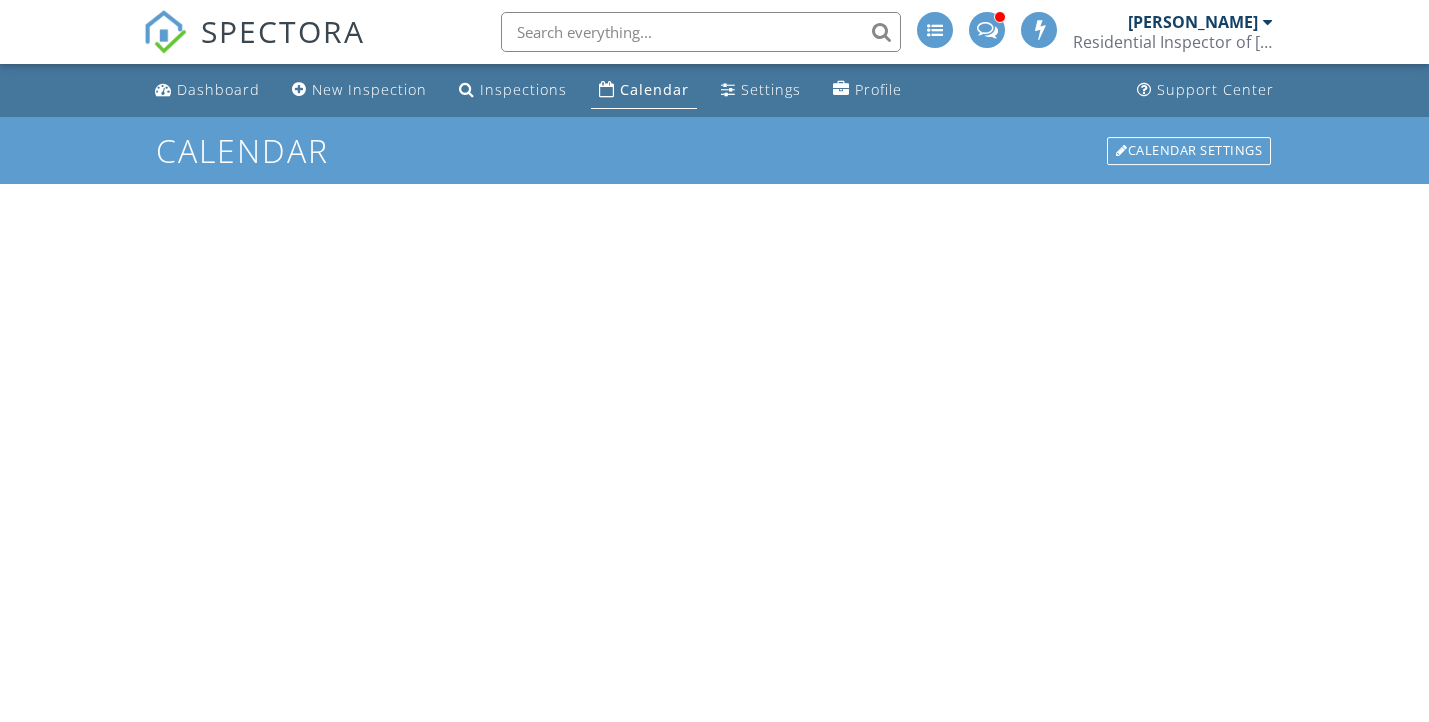 scroll, scrollTop: 0, scrollLeft: 0, axis: both 